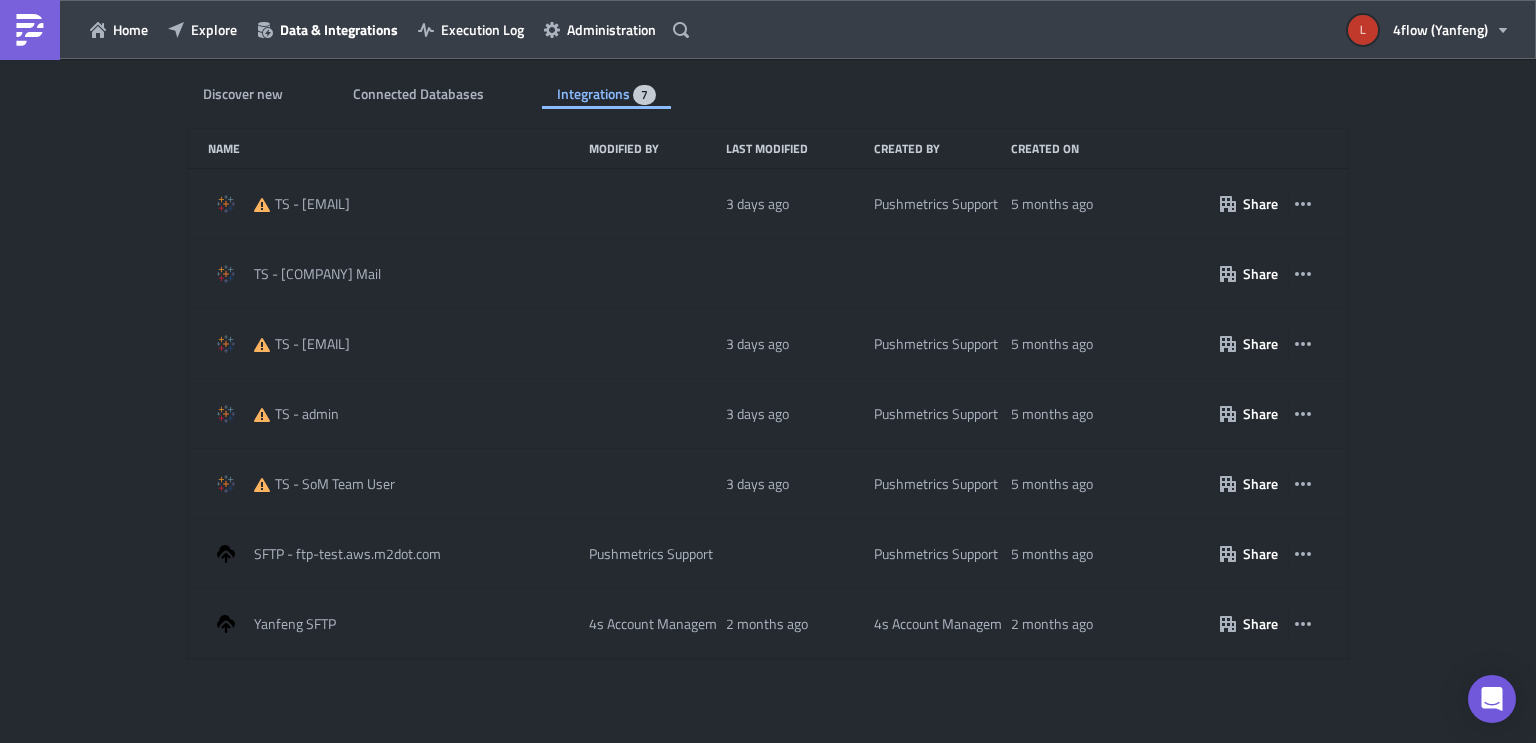 scroll, scrollTop: 0, scrollLeft: 0, axis: both 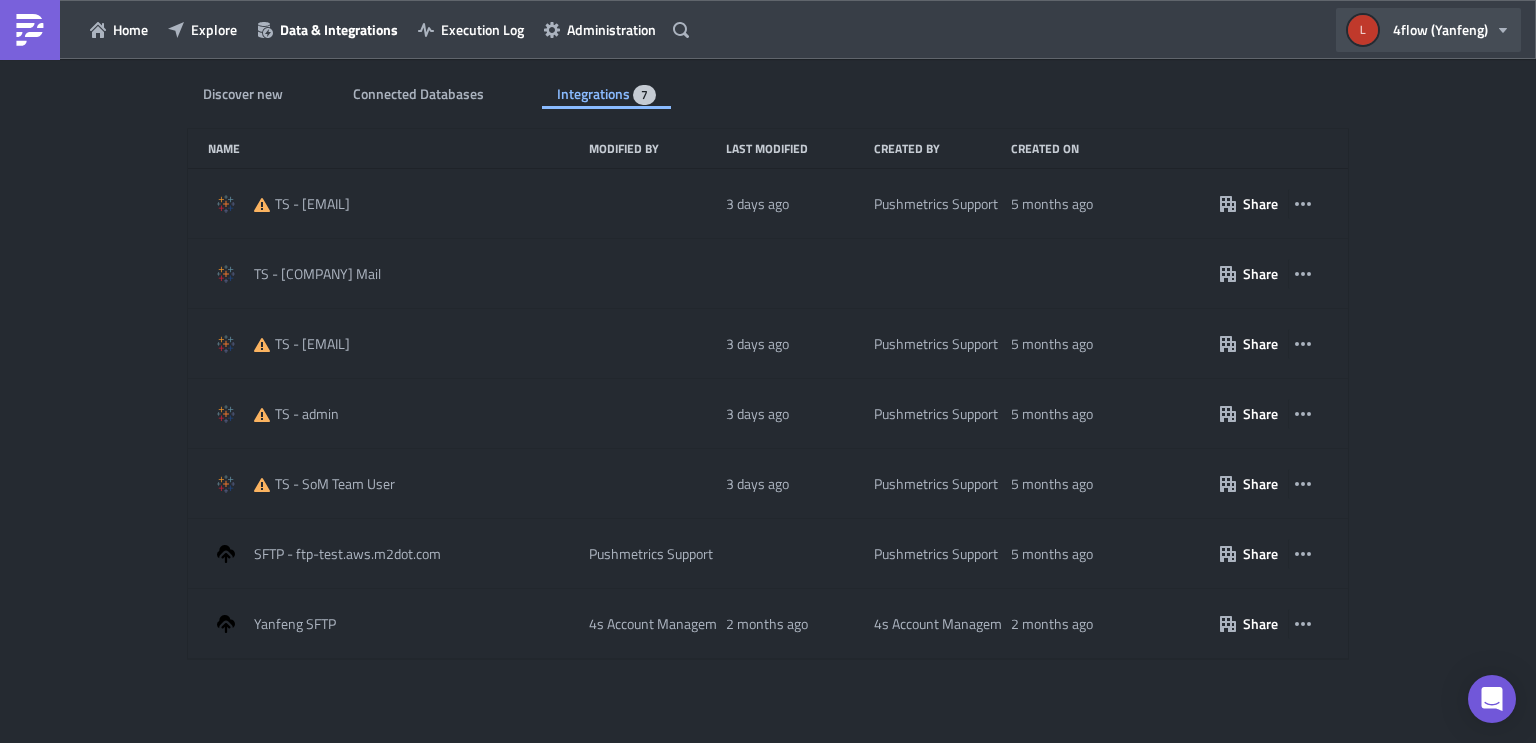 click on "4flow (Yanfeng)" at bounding box center [1428, 30] 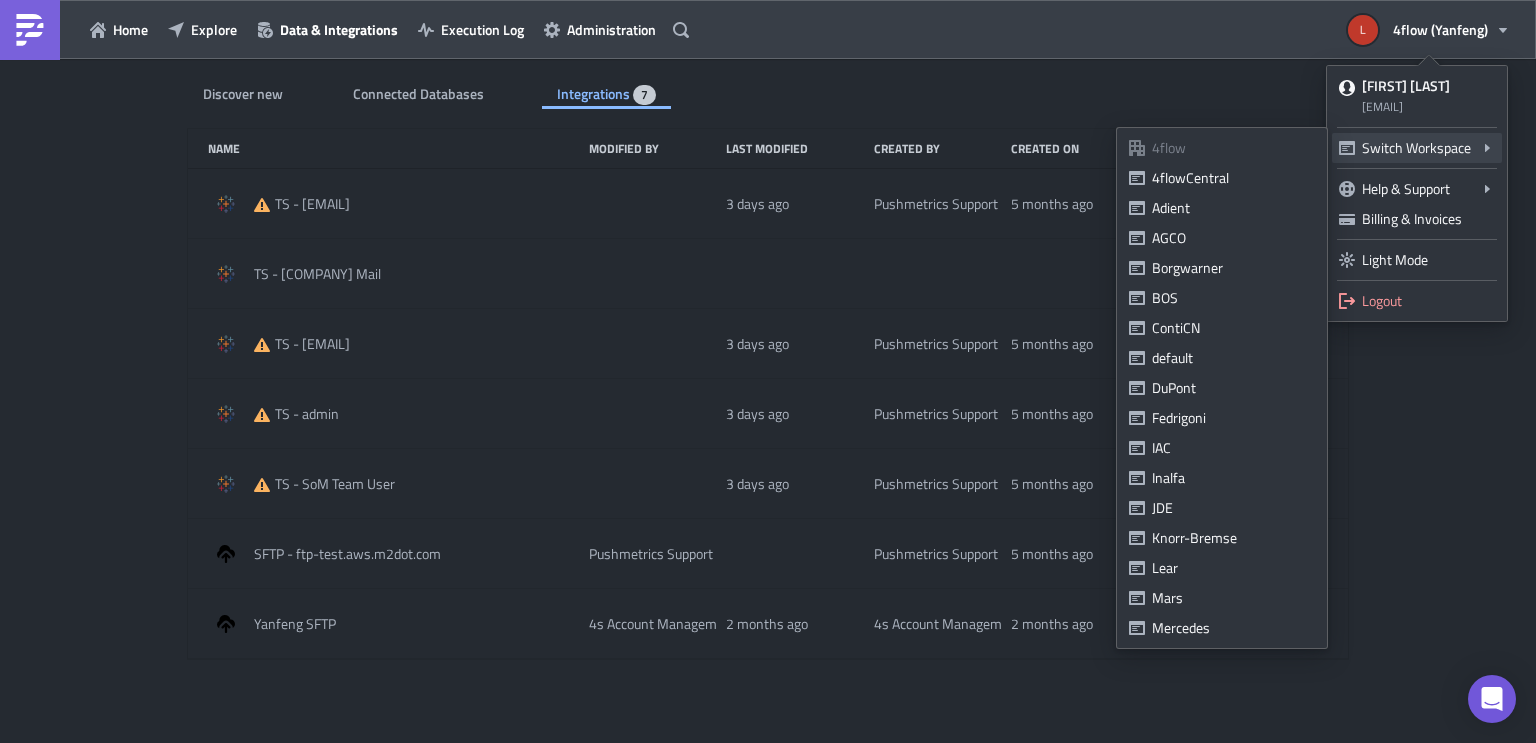click on "Switch Workspace" at bounding box center [1417, 148] 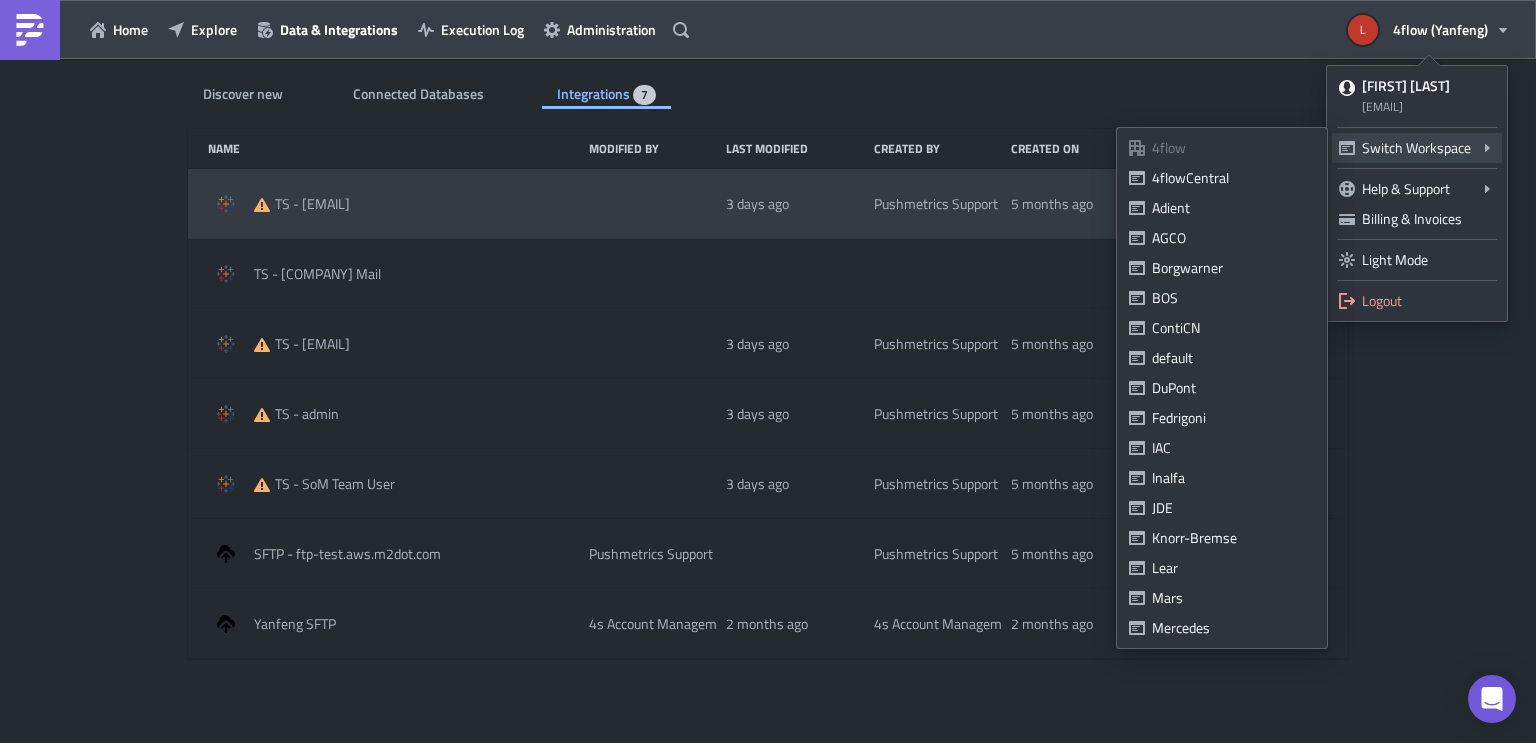 click on "4flowCentral" at bounding box center [1233, 178] 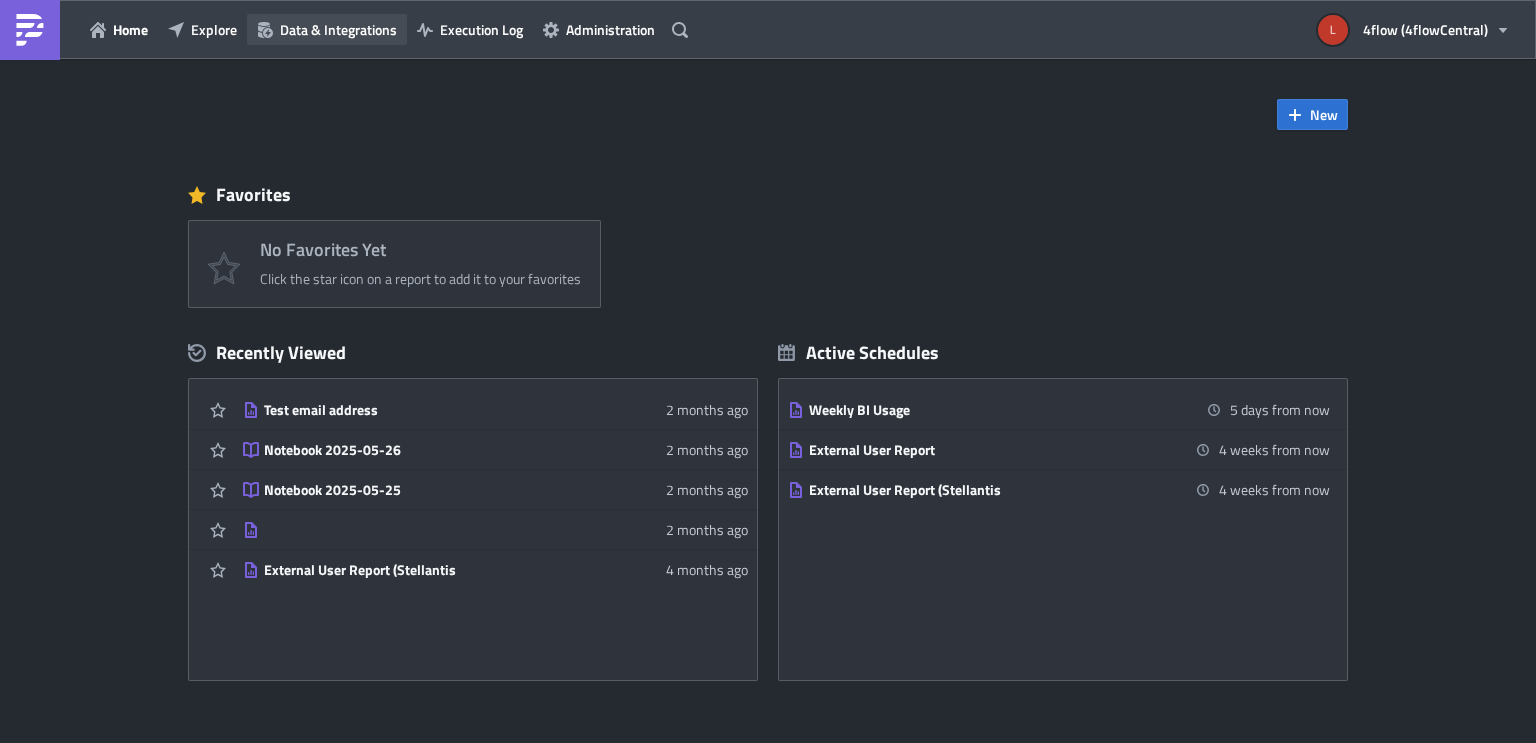 scroll, scrollTop: 0, scrollLeft: 0, axis: both 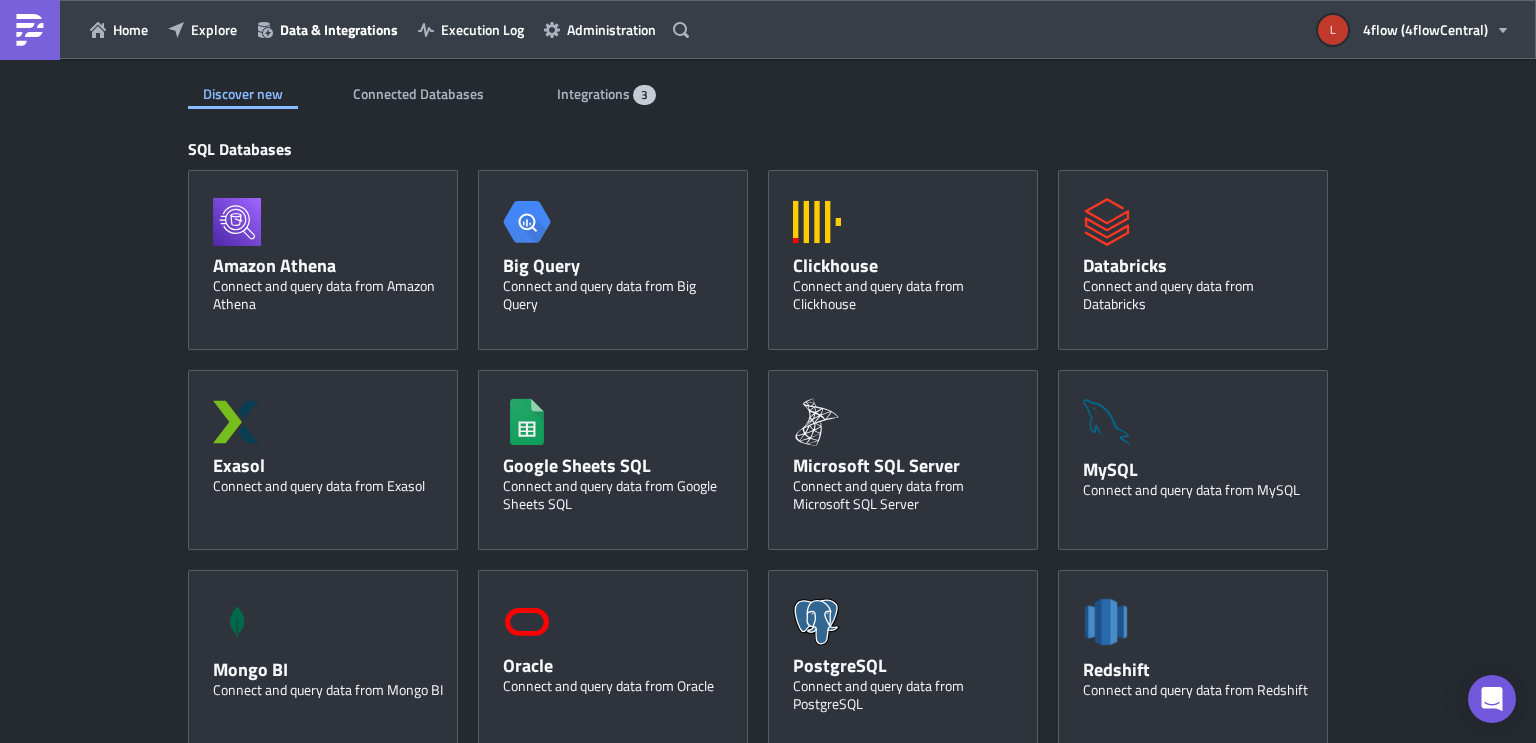 click on "Discover new Connected Databases   Integrations   3 SQL Databases Amazon Athena Connect and query data from Amazon Athena Big Query Connect and query data from Big Query Clickhouse Connect and query data from Clickhouse Databricks Connect and query data from Databricks Exasol Connect and query data from Exasol Sheets-icon Created with Sketch. Google Sheets SQL Connect and query data from Google Sheets SQL Microsoft SQL Server Connect and query data from Microsoft SQL Server MySQL Connect and query data from MySQL Mongo BI Connect and query data from Mongo BI Oracle Connect and query data from Oracle PostgreSQL Connect and query data from PostgreSQL Redshift Connect and query data from Redshift Snowflake Connect and query data from Snowflake Rockset Connect and query data from Rockset Vertica Connect and query data from Vertica Integrations Azure Blob Storage Upload data to an Azure Blob Storage container AWS S3 Upload data to an AWS S3 bucket Custom App GDrive Upload data to Google Drive SFTP Server Slack" at bounding box center [768, 844] 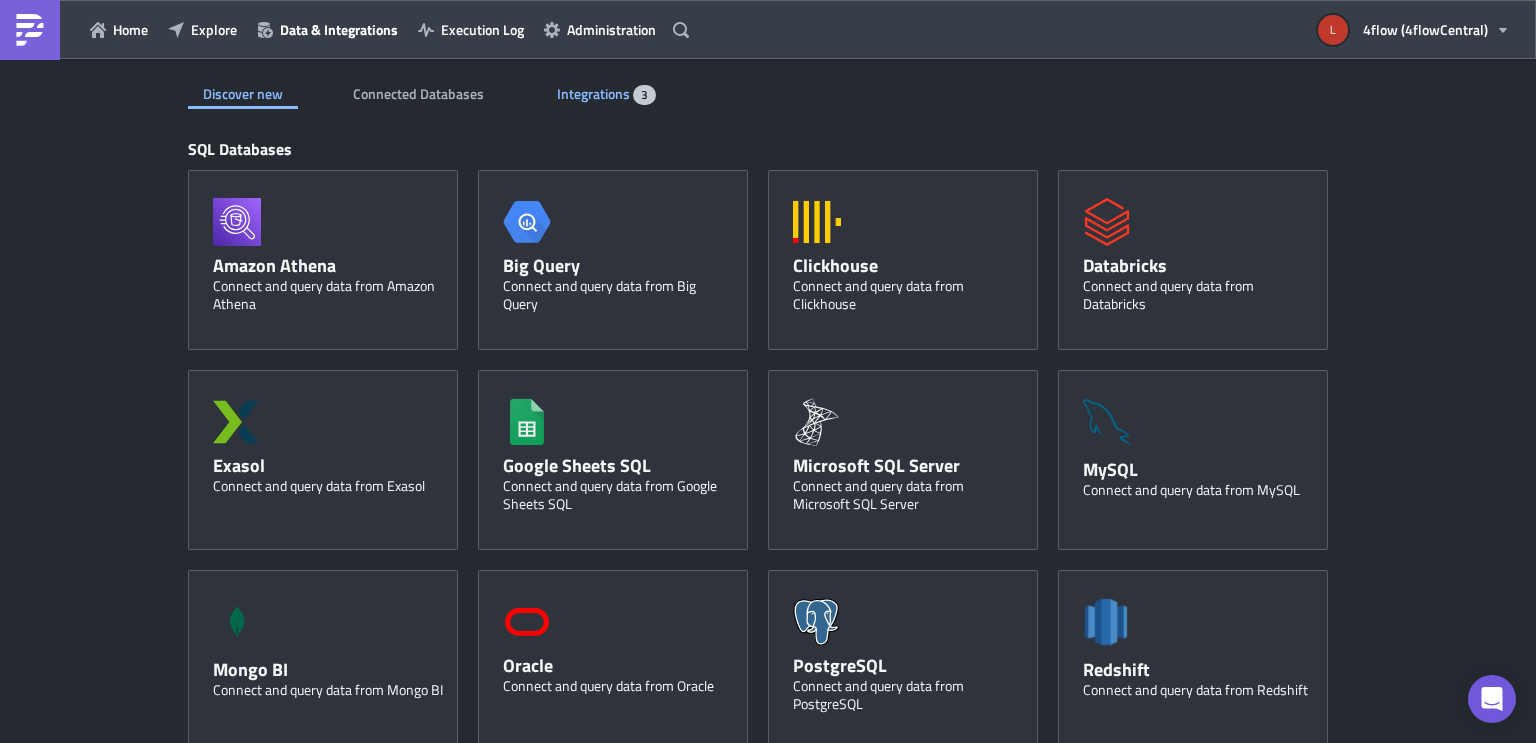 click on "Integrations" at bounding box center [595, 93] 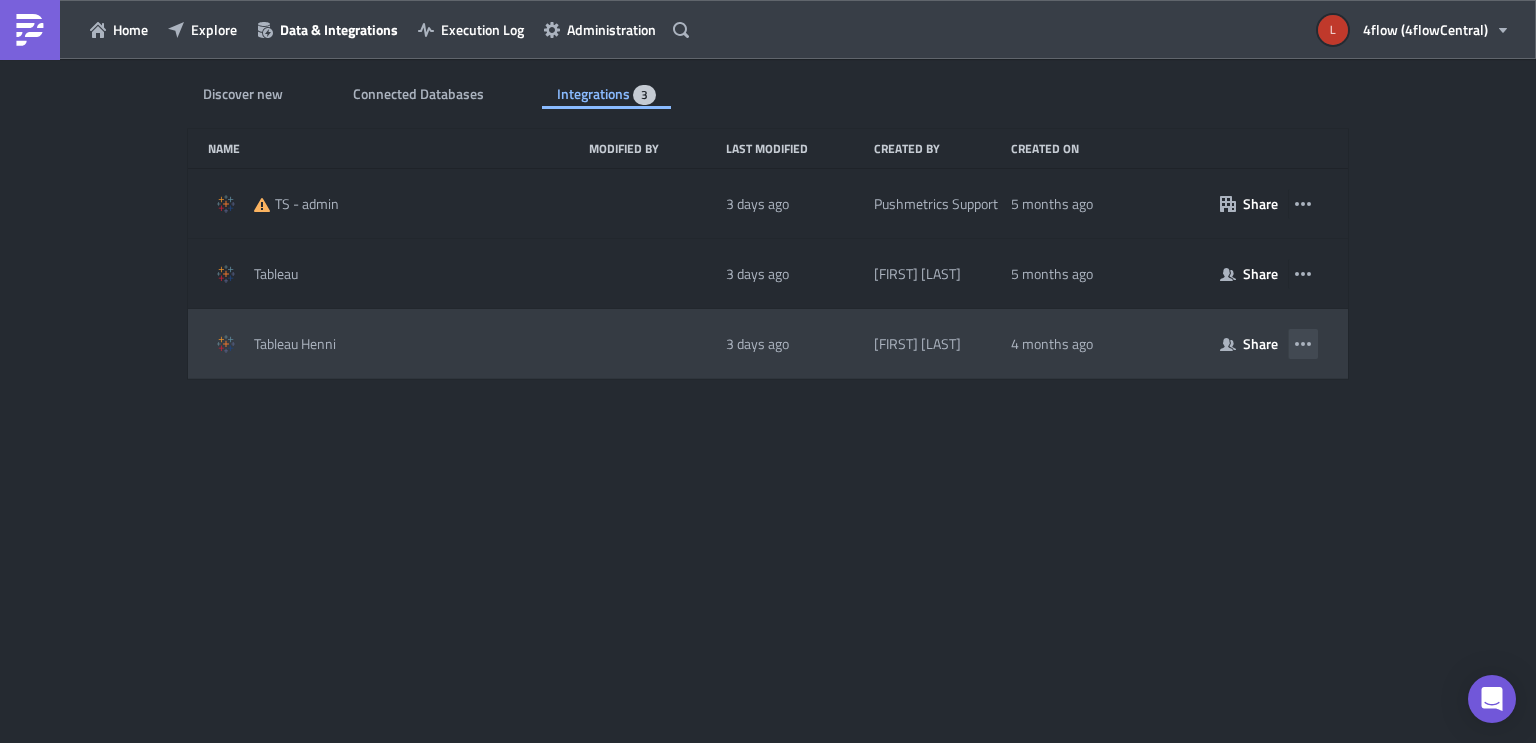 click 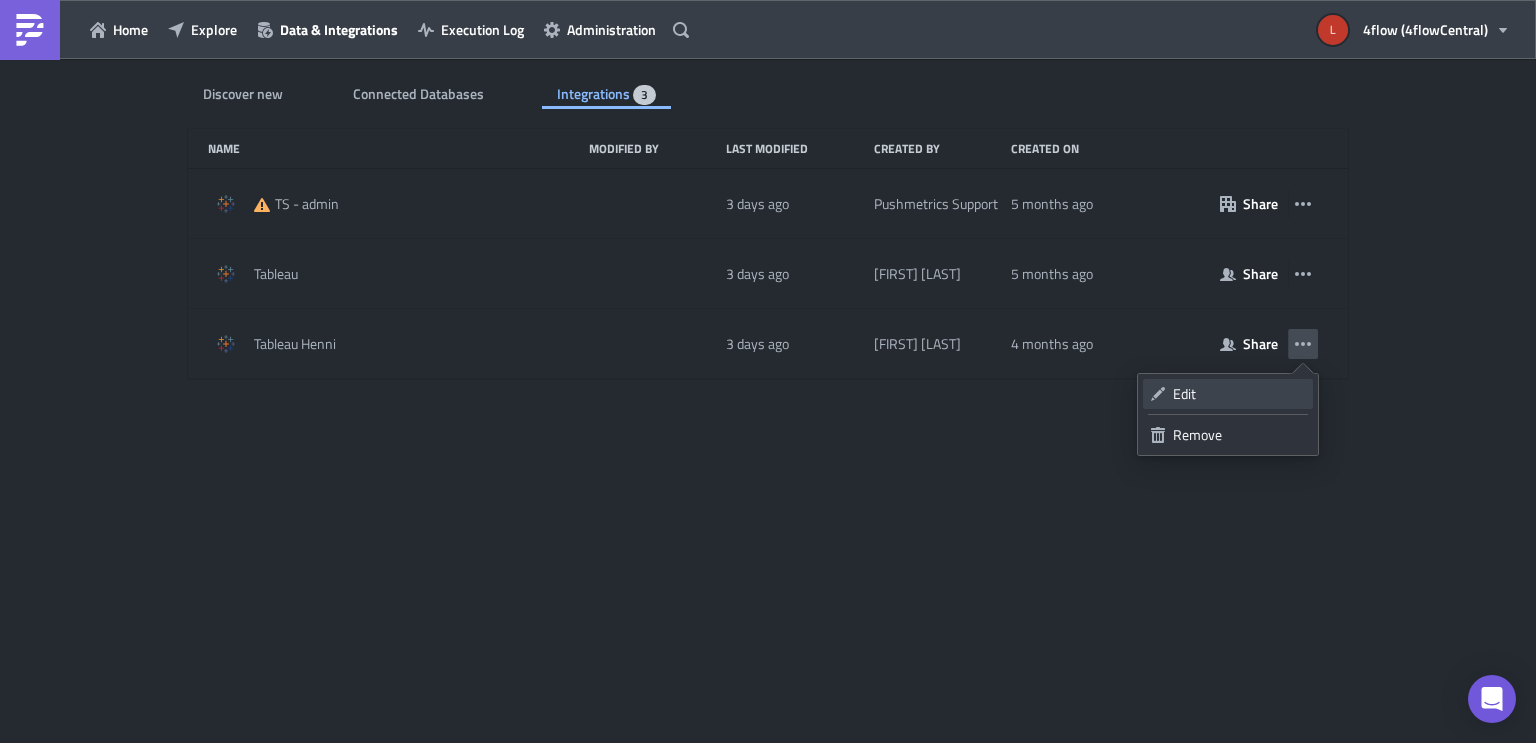 click on "Edit" at bounding box center [1239, 394] 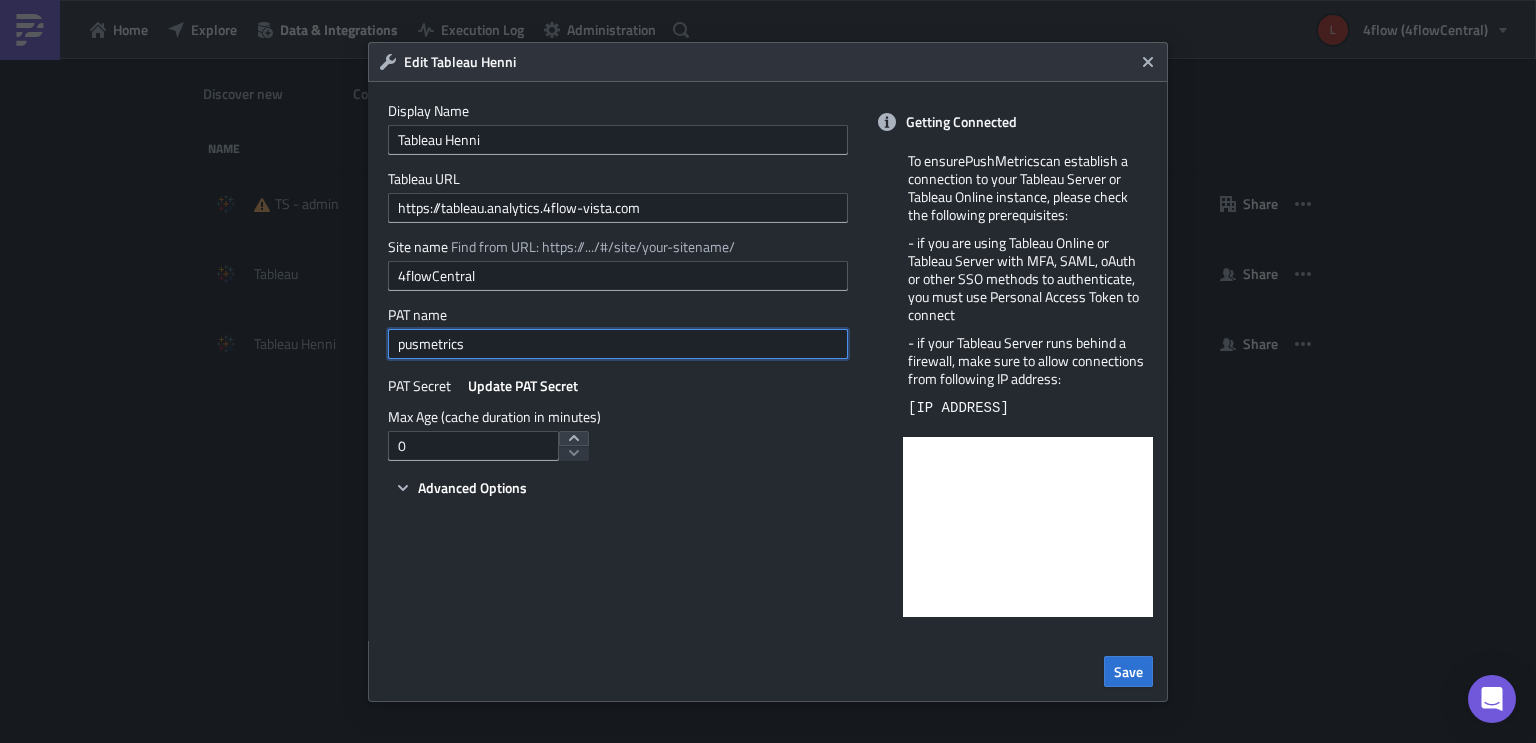 click on "pusmetrics" at bounding box center (618, 344) 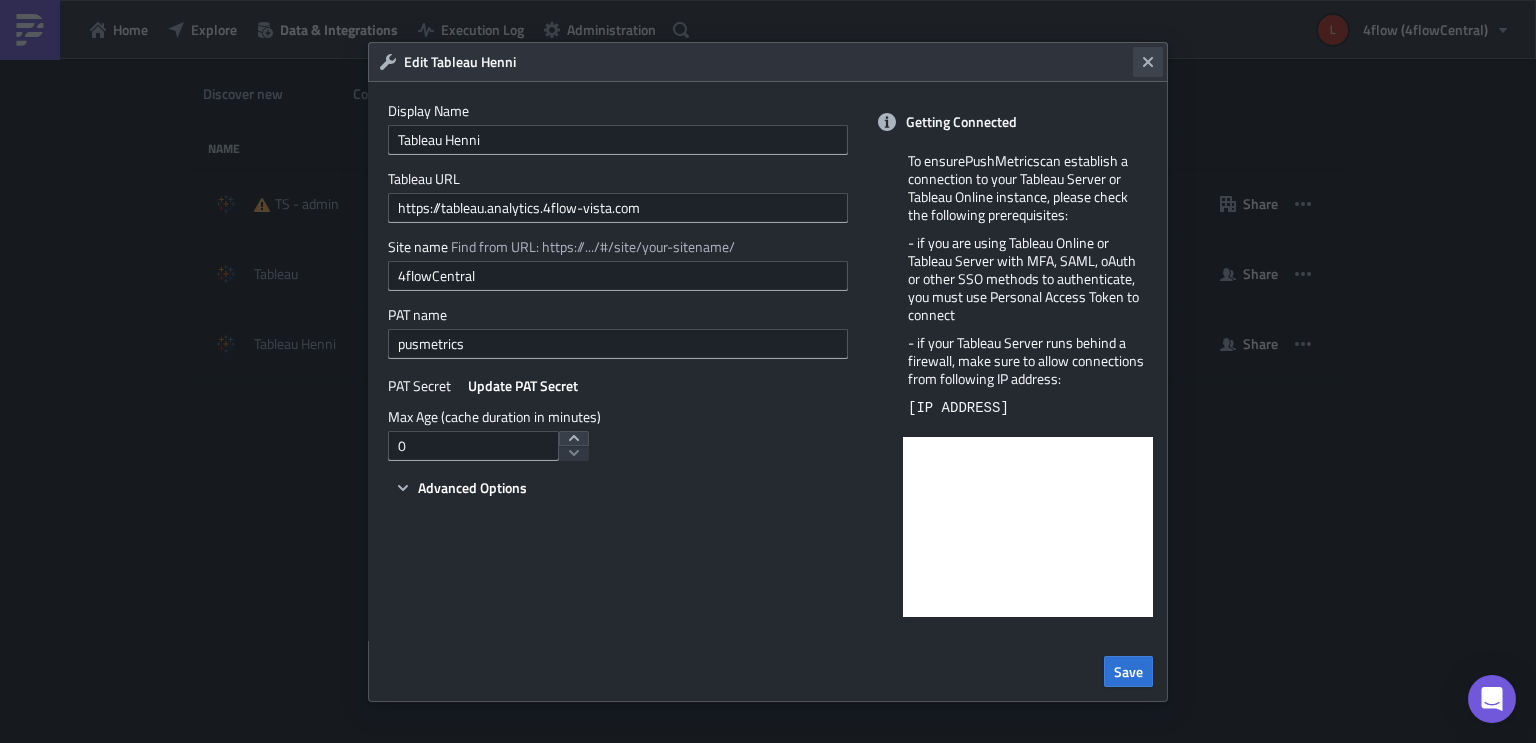click 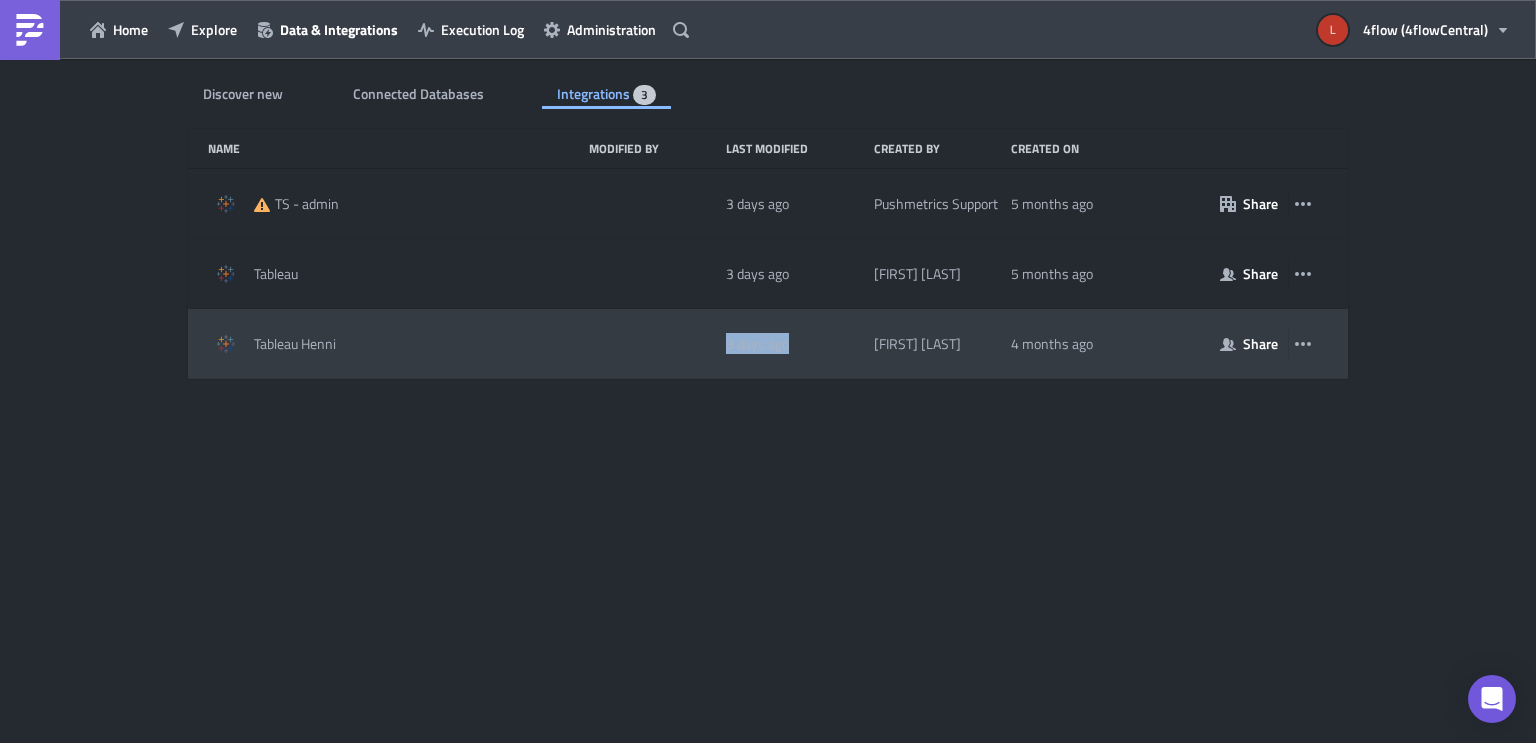 drag, startPoint x: 792, startPoint y: 352, endPoint x: 638, endPoint y: 360, distance: 154.20766 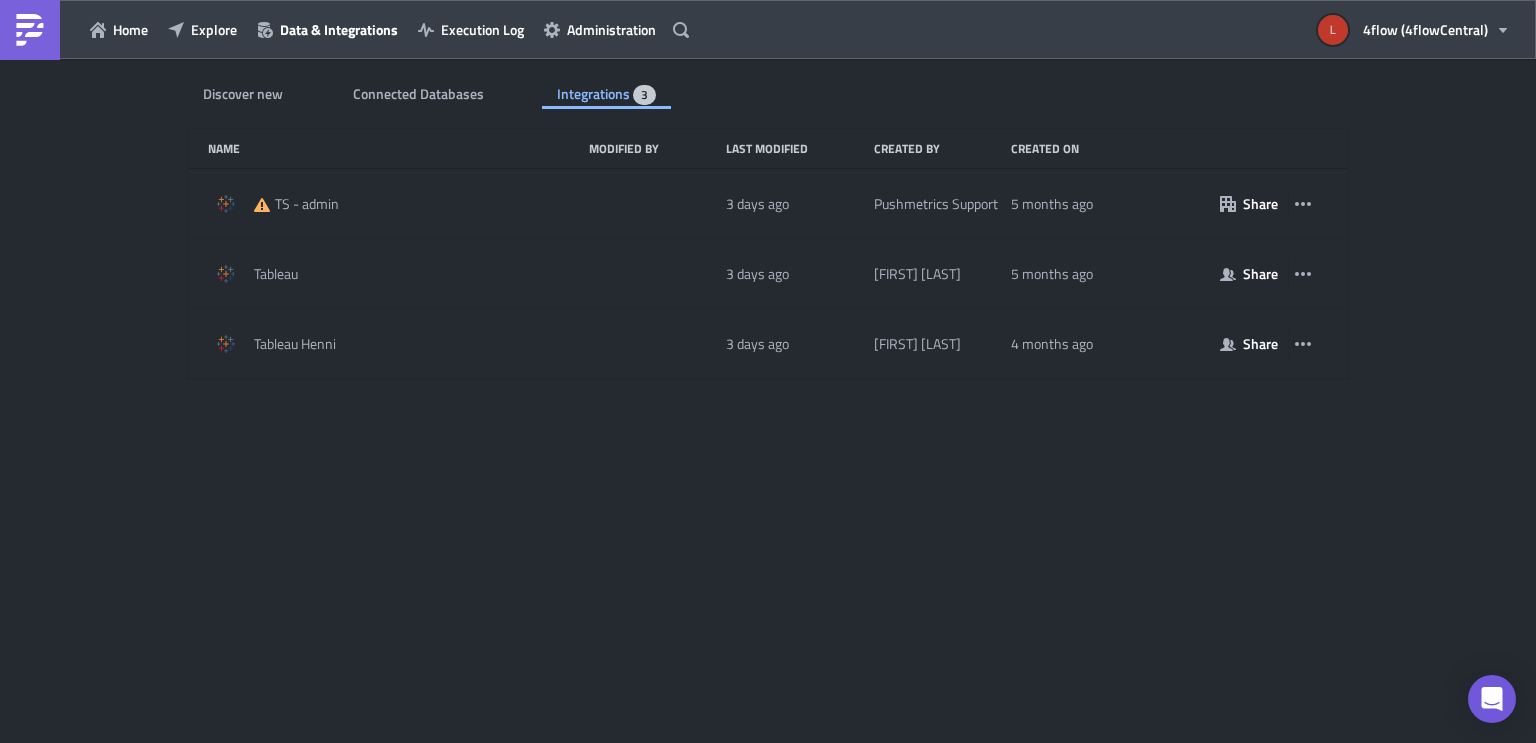 click on "Discover new Connected Databases   Integrations   3 SQL Databases Amazon Athena Connect and query data from Amazon Athena Big Query Connect and query data from Big Query Clickhouse Connect and query data from Clickhouse Databricks Connect and query data from Databricks Exasol Connect and query data from Exasol Sheets-icon Created with Sketch. Google Sheets SQL Connect and query data from Google Sheets SQL Microsoft SQL Server Connect and query data from Microsoft SQL Server MySQL Connect and query data from MySQL Mongo BI Connect and query data from Mongo BI Oracle Connect and query data from Oracle PostgreSQL Connect and query data from PostgreSQL Redshift Connect and query data from Redshift Snowflake Connect and query data from Snowflake Rockset Connect and query data from Rockset Vertica Connect and query data from Vertica Integrations Azure Blob Storage Upload data to an Azure Blob Storage container AWS S3 Upload data to an AWS S3 bucket Custom App GDrive Upload data to Google Drive SFTP Server Slack" at bounding box center (768, 402) 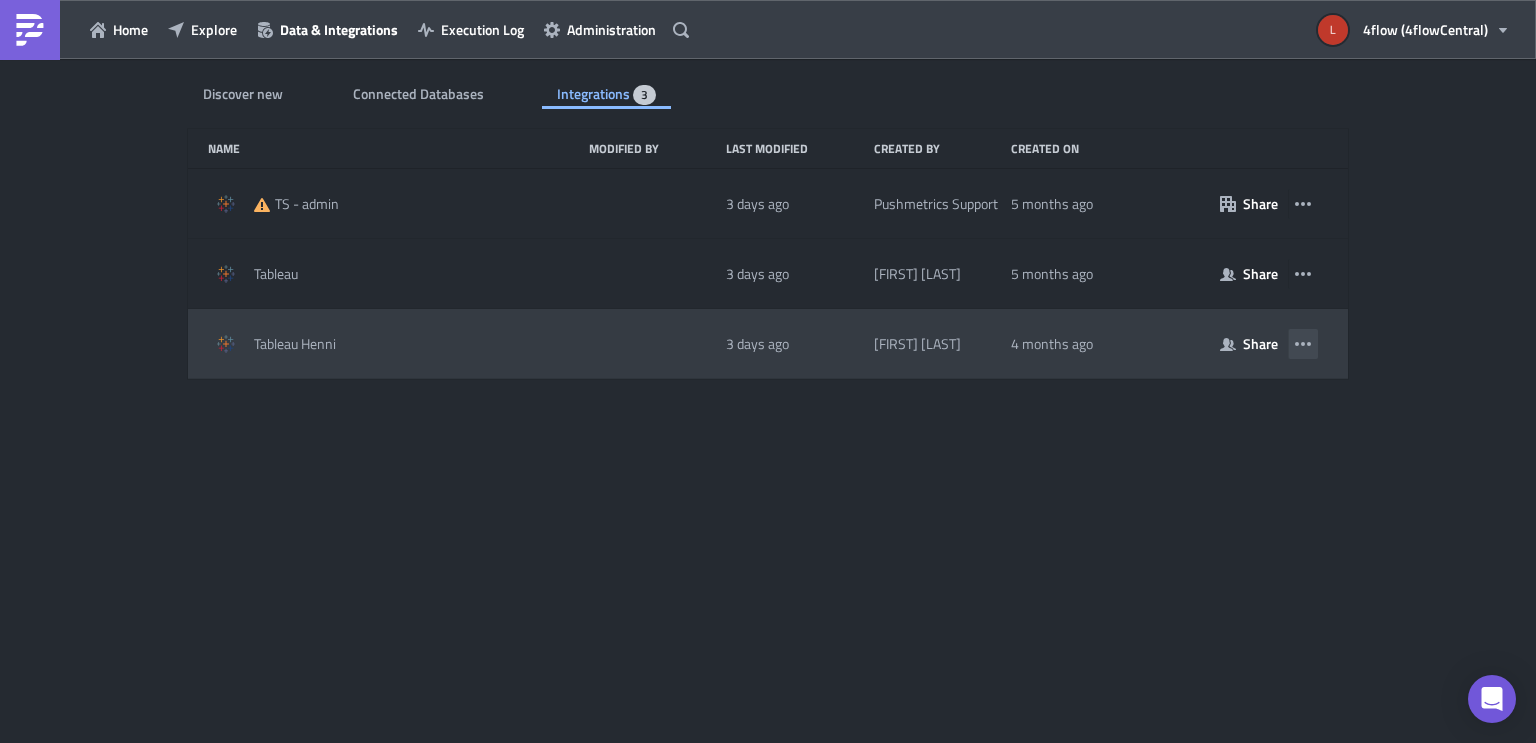 click at bounding box center (1303, 344) 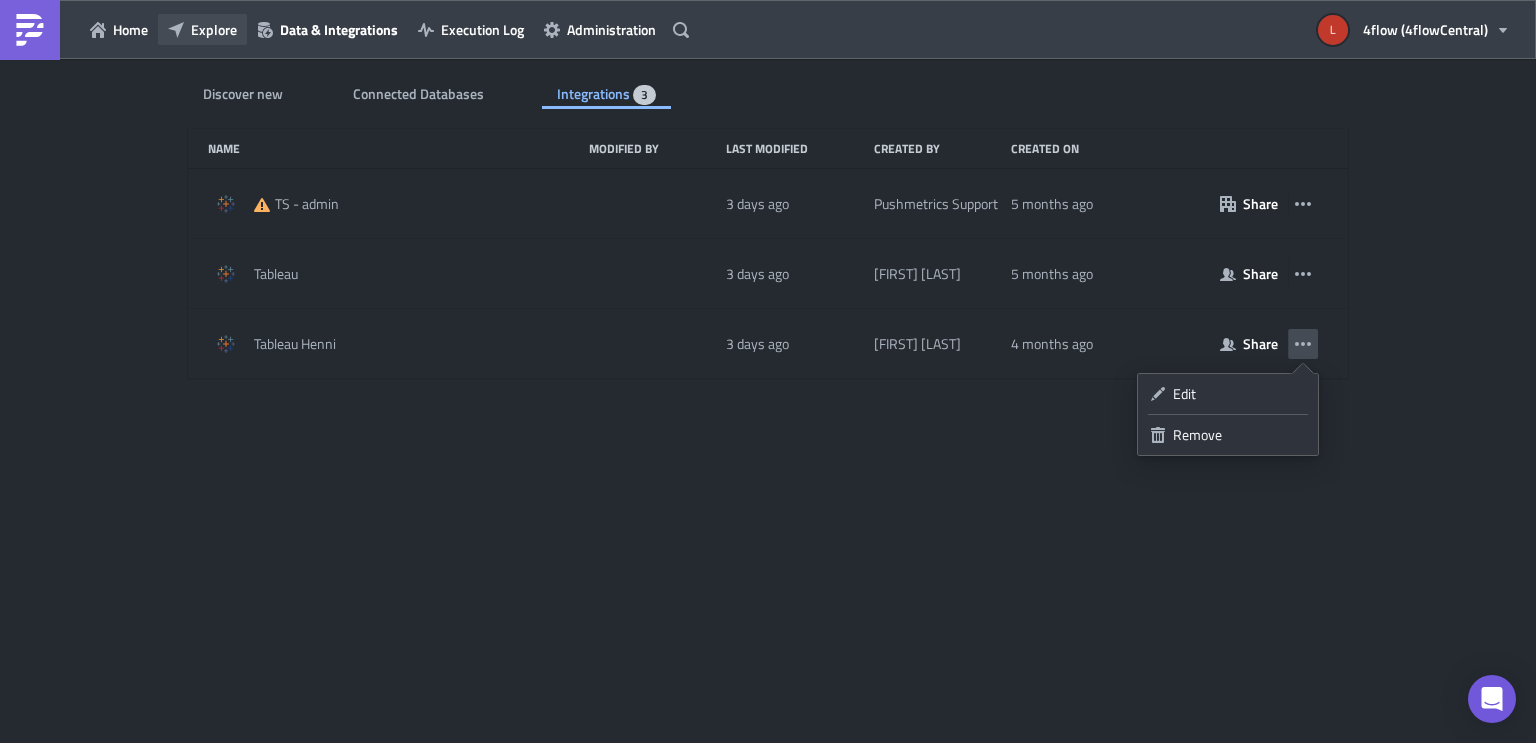 click on "Explore" at bounding box center [214, 29] 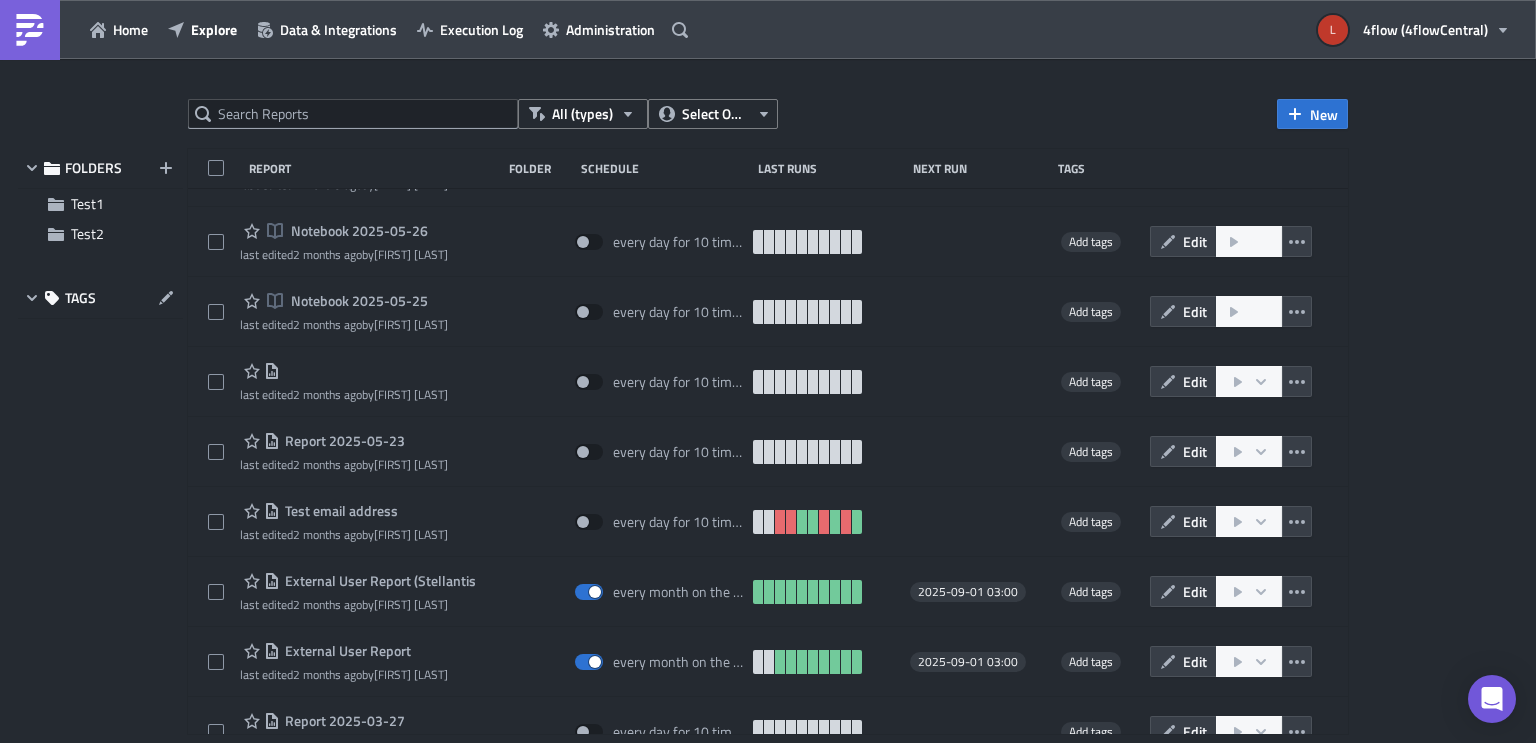 scroll, scrollTop: 160, scrollLeft: 0, axis: vertical 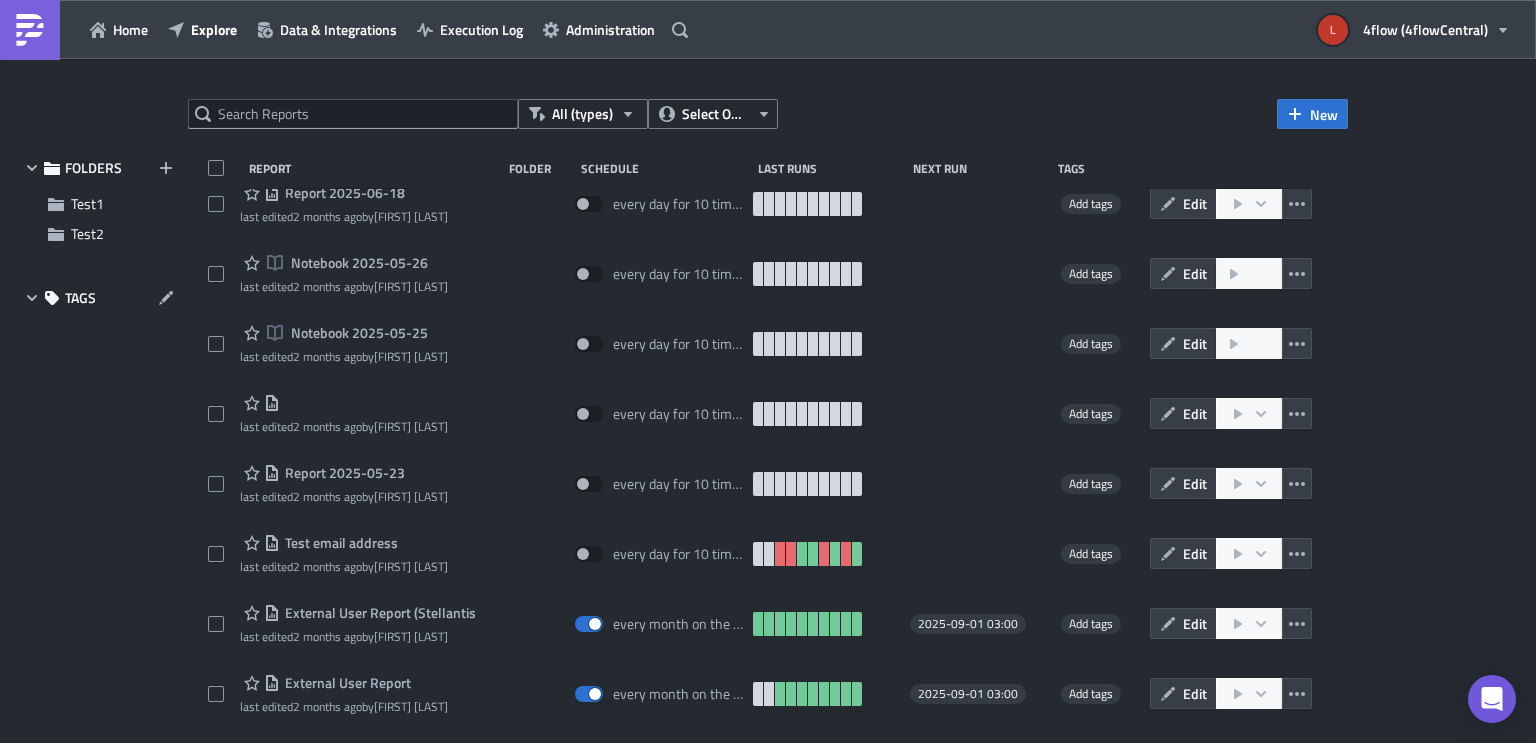 click on "Schedule" at bounding box center (664, 168) 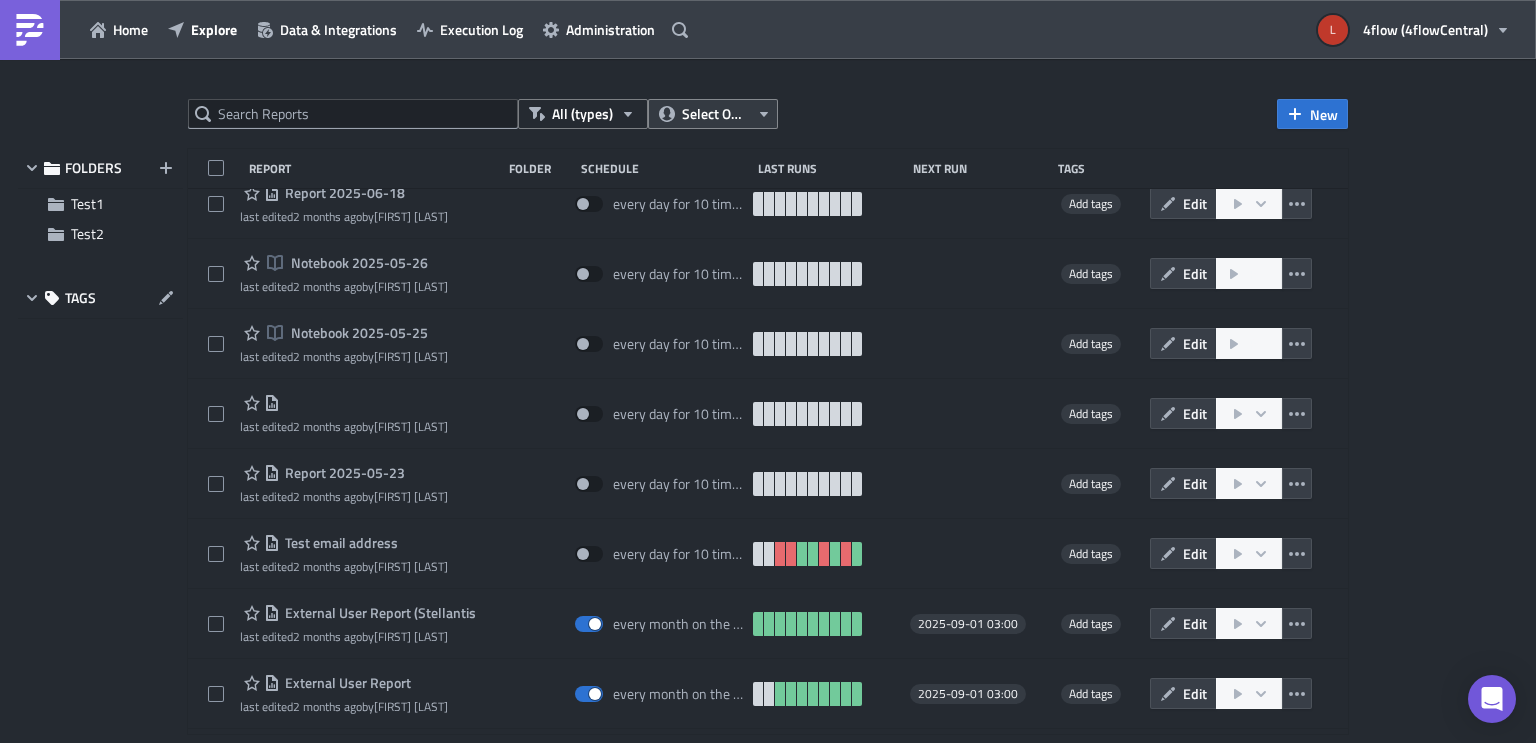 click on "Select Owner" at bounding box center [715, 114] 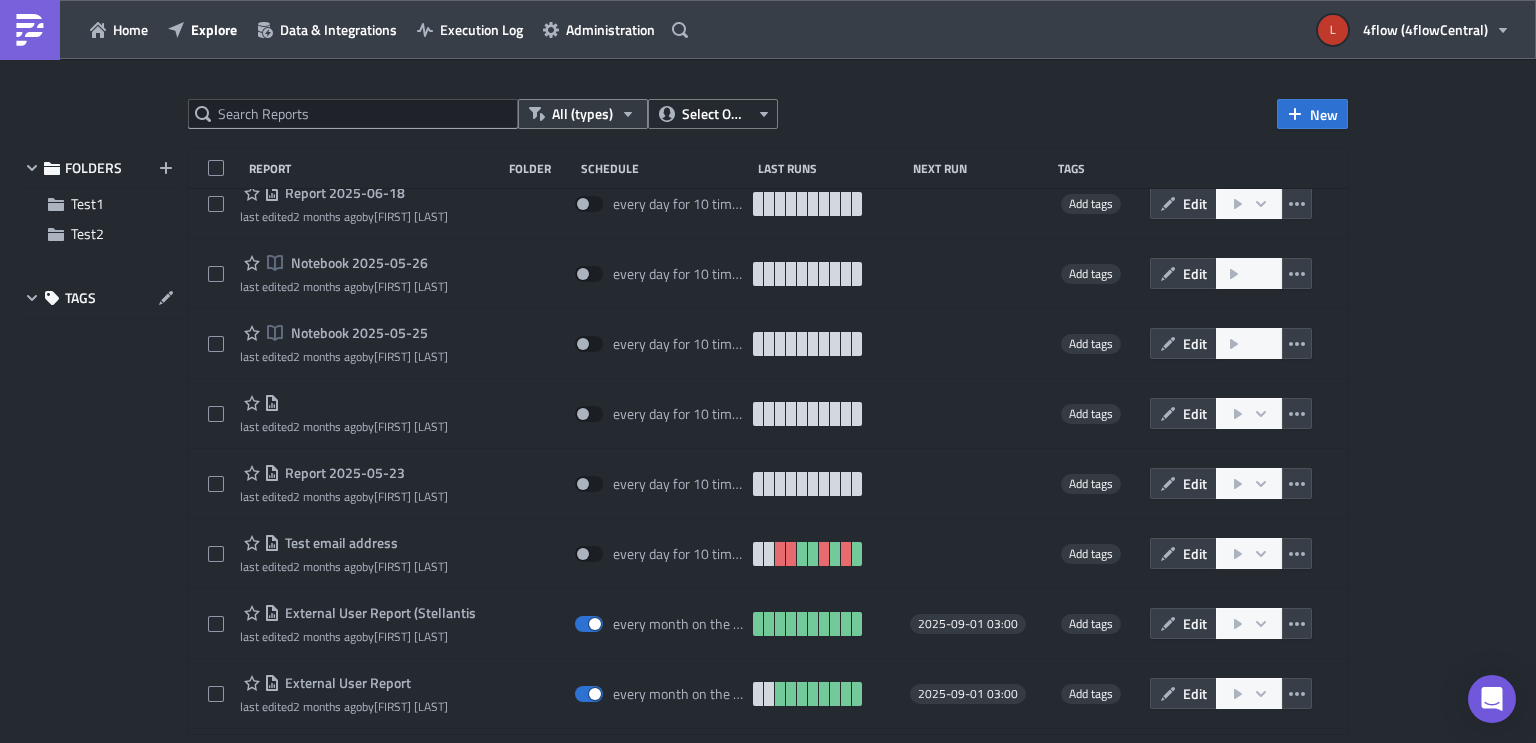 click on "All (types)" at bounding box center (583, 114) 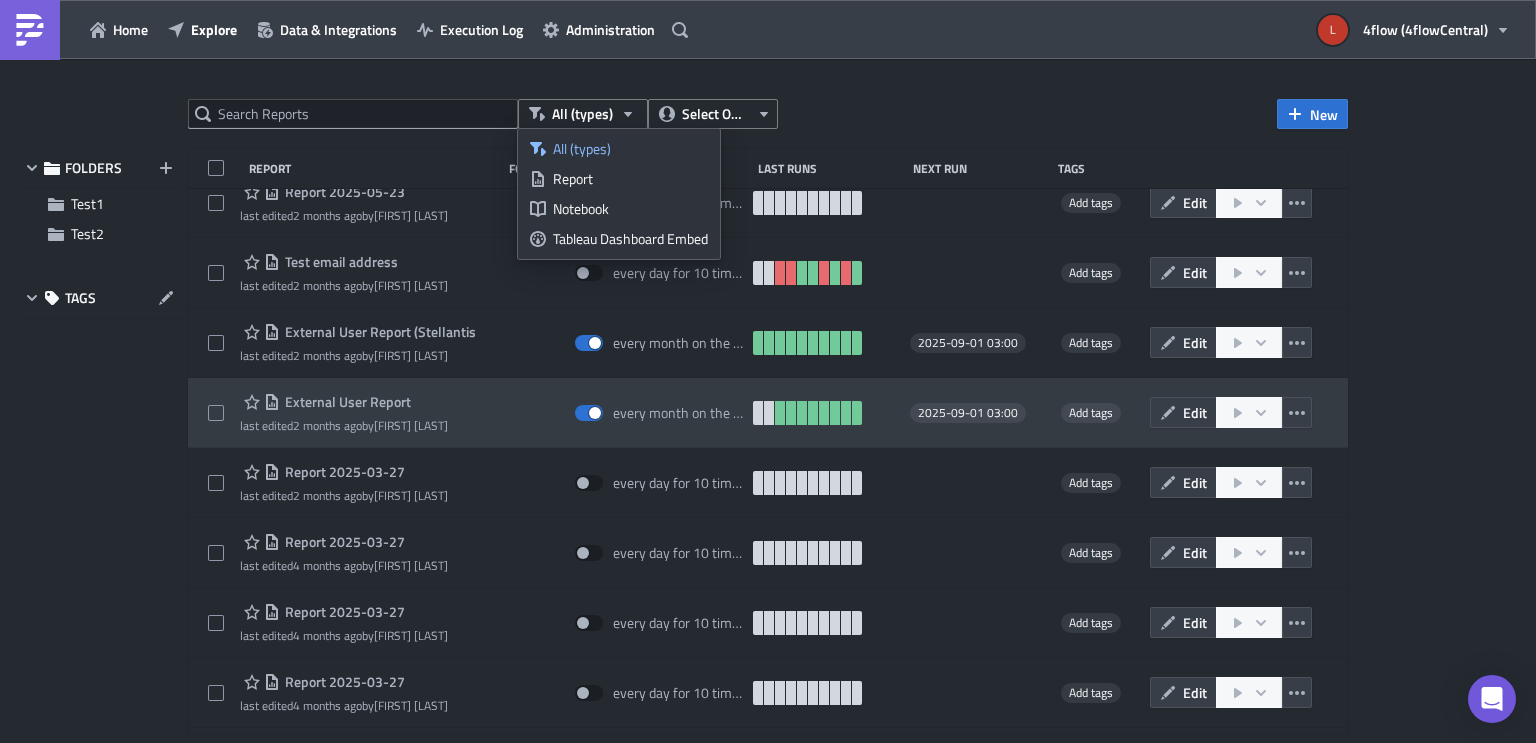 scroll, scrollTop: 480, scrollLeft: 0, axis: vertical 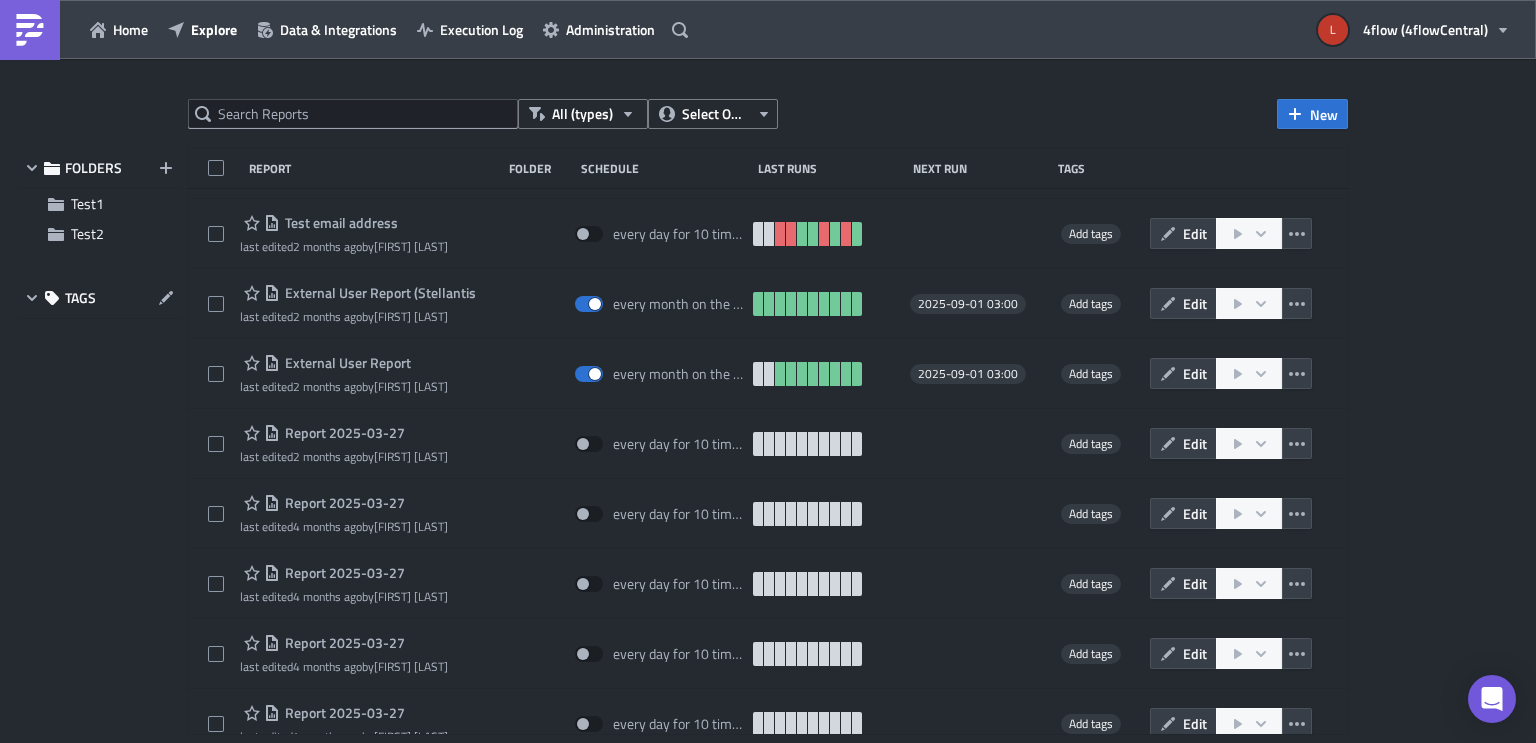 click on "All (types) Select Owner New FOLDERS Test1 Test2 TAGS Report Folder Schedule Last Runs Next Run Tags Weekly BI Usage last edited  1 week ago   by  [FIRST] [LAST] every week on Sunday  2025-08-10 13:00 Add tags Edit Report 2025-07-25 last edited  2 weeks ago   by  [FIRST] [LAST] every day for 10 times  Add tags Edit Report 2025-06-18 last edited  2 months ago   by  [FIRST] [LAST] every day for 10 times  Add tags Edit Notebook Notebook 2025-05-26 last edited  2 months ago   by  [FIRST] [LAST] every day for 10 times  Add tags Edit Run Notebook Notebook 2025-05-25 last edited  2 months ago   by  [FIRST] [LAST] every day for 10 times  Add tags Edit Run last edited  2 months ago   by  [FIRST] [LAST] every day for 10 times  Add tags Edit Report 2025-05-23 last edited  2 months ago   by  [FIRST] [LAST] every day for 10 times  Add tags Edit Test email address  last edited  2 months ago   by  [FIRST] [LAST] every day for 10 times  Add tags Edit External User Report (Stellantis last edited  2 months ago   by  Edit" at bounding box center [768, 402] 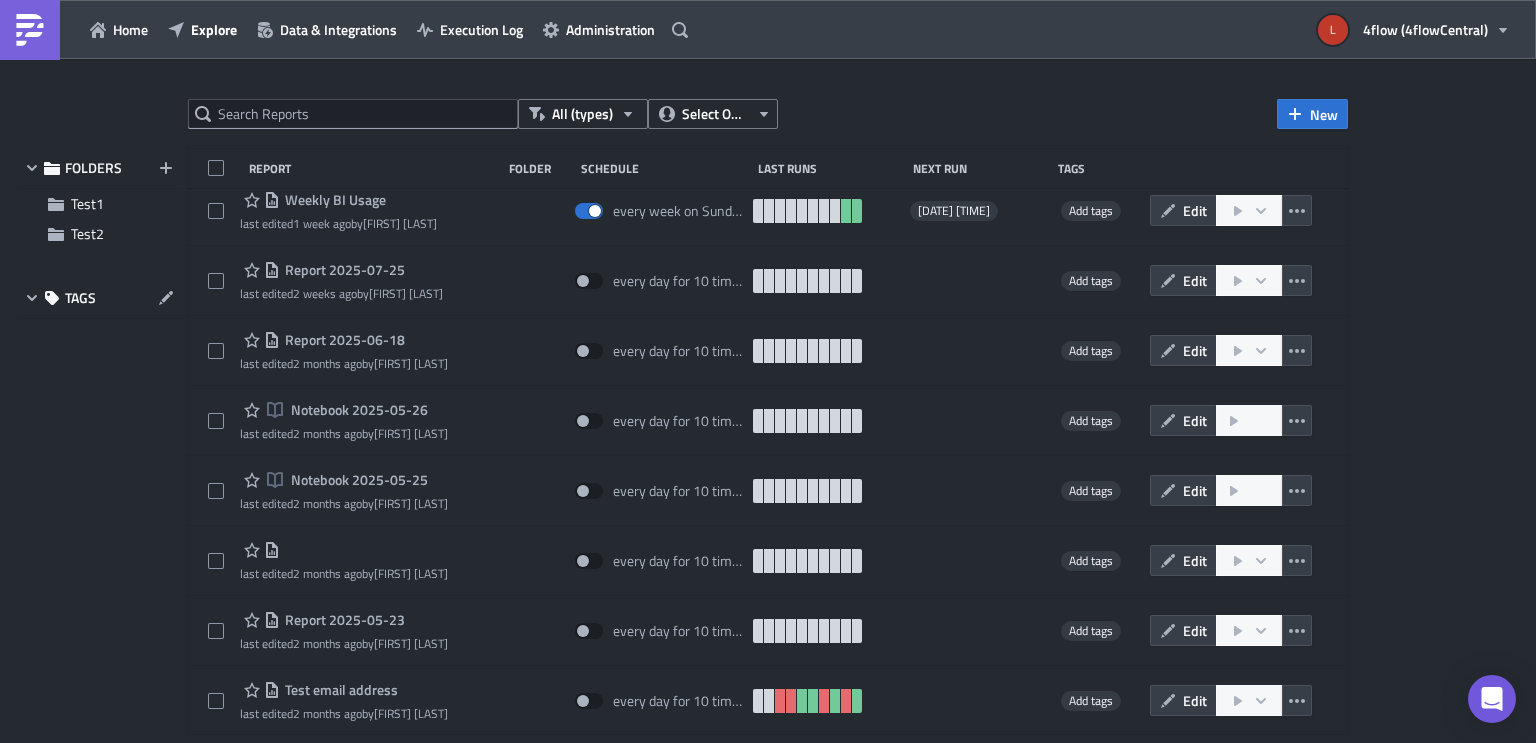 scroll, scrollTop: 0, scrollLeft: 0, axis: both 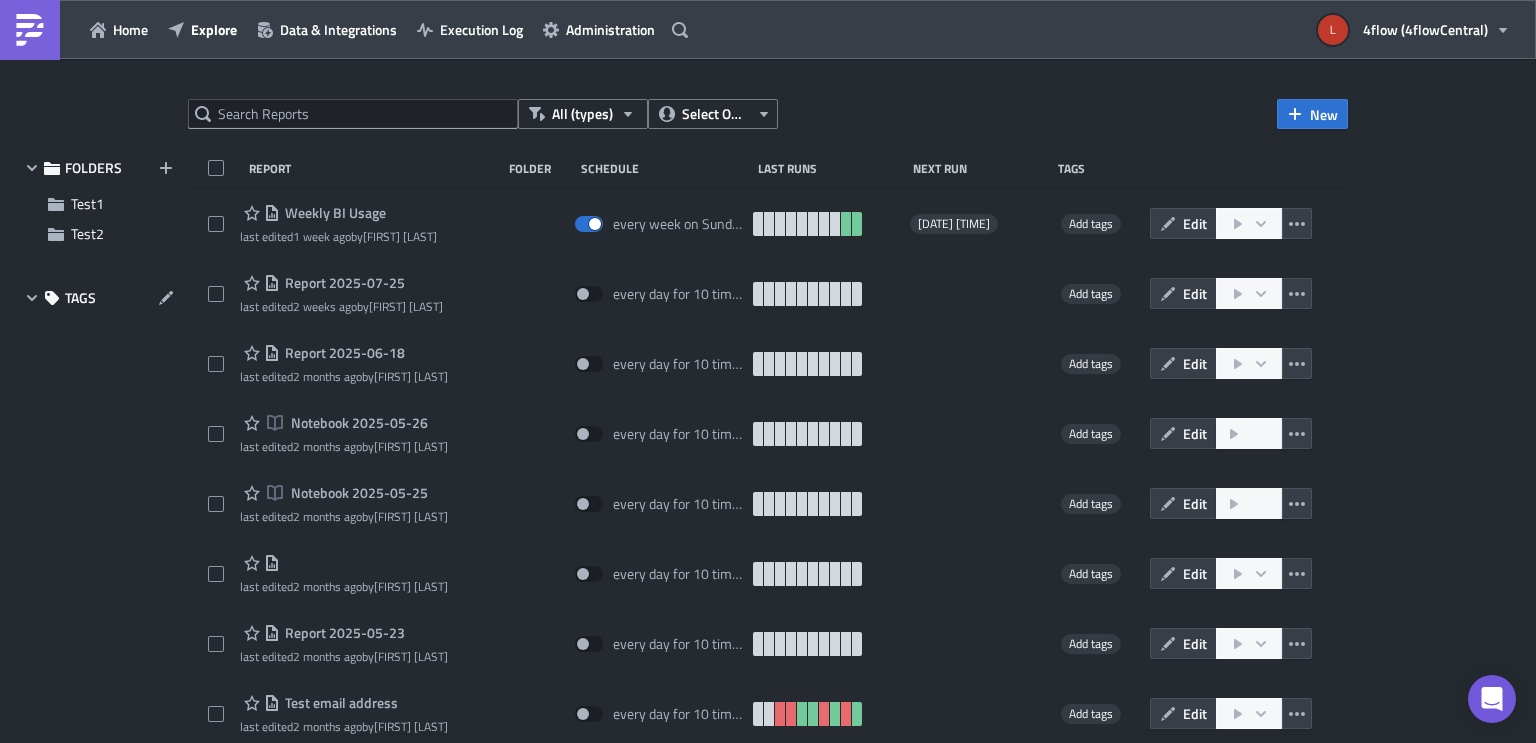 click on "Schedule" at bounding box center [664, 168] 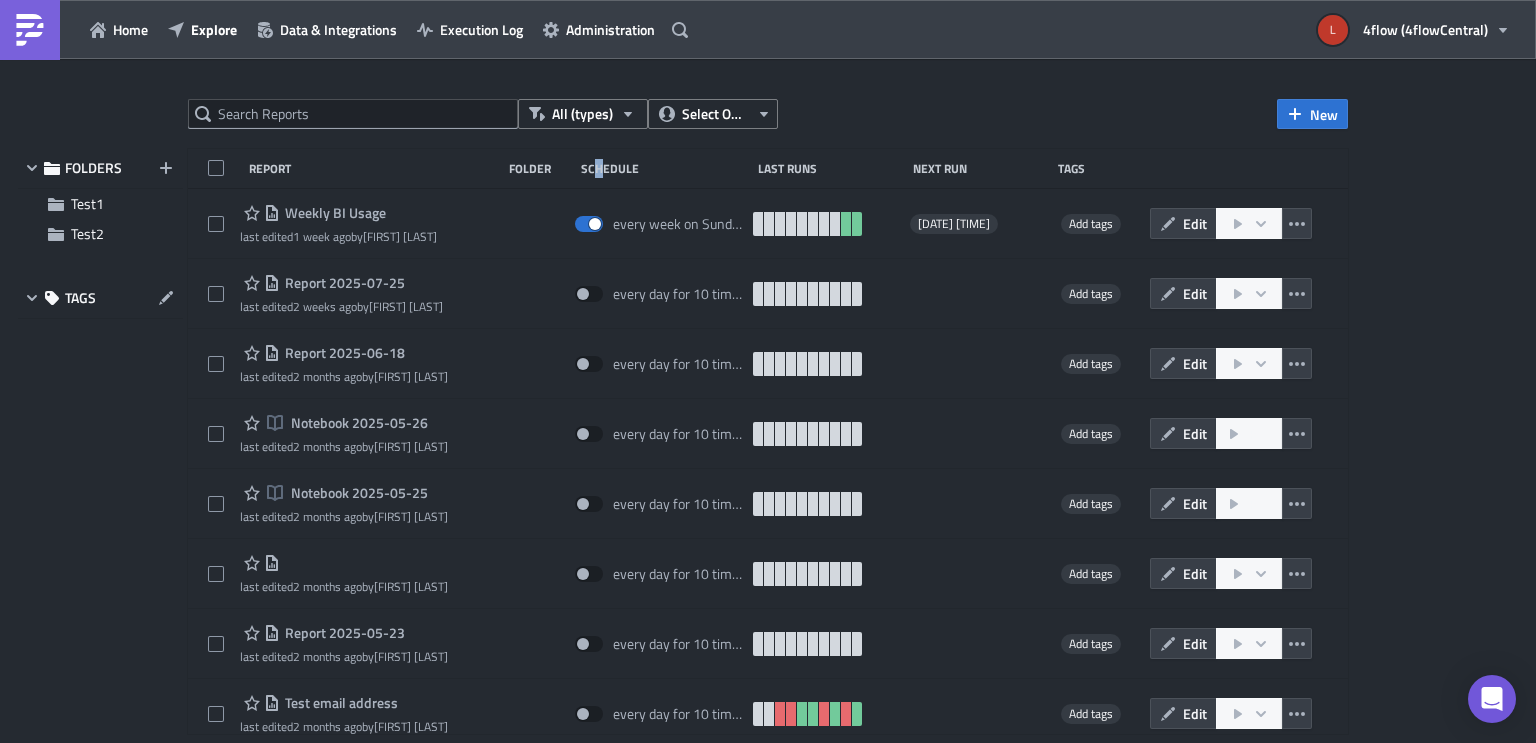 drag, startPoint x: 598, startPoint y: 166, endPoint x: 553, endPoint y: 176, distance: 46.09772 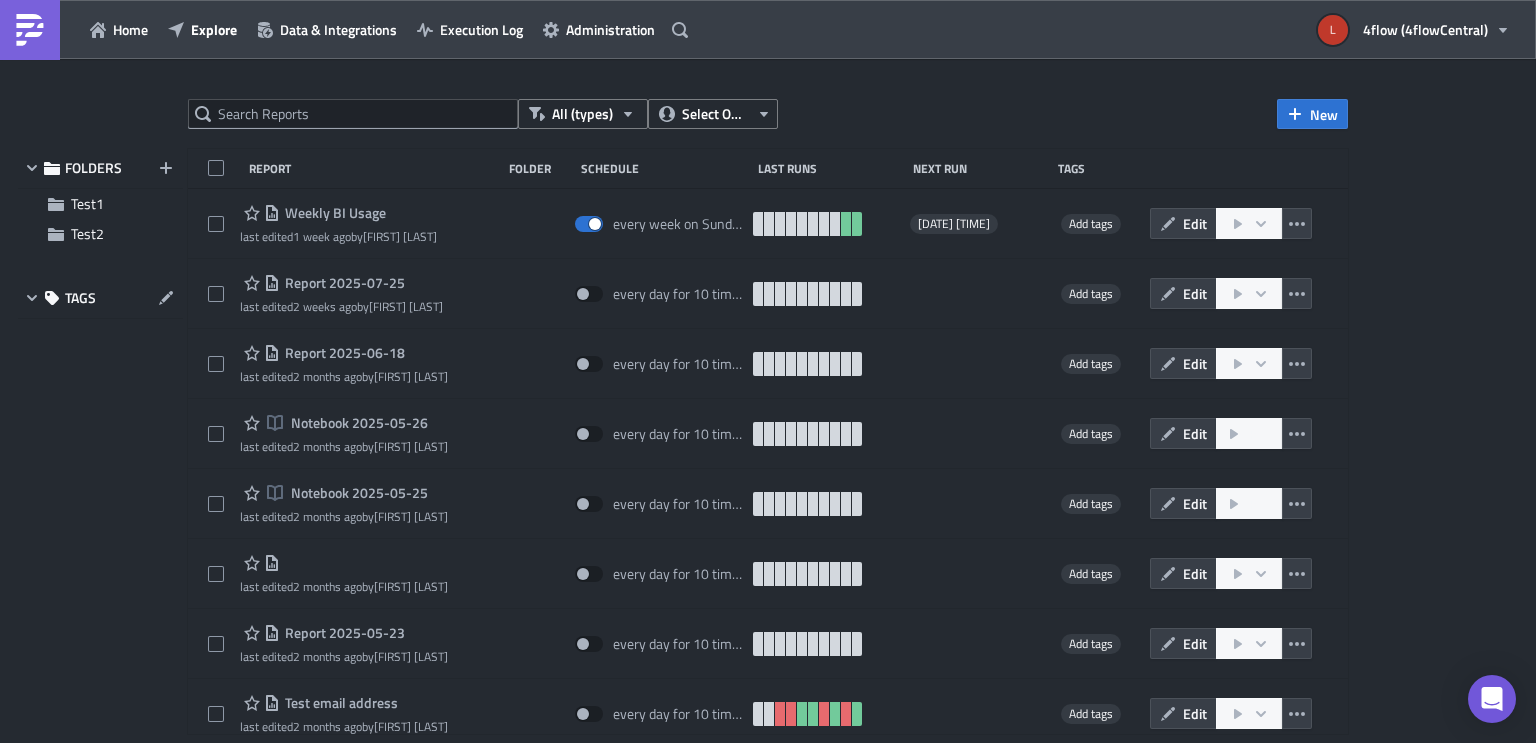 click on "Folder" at bounding box center [540, 168] 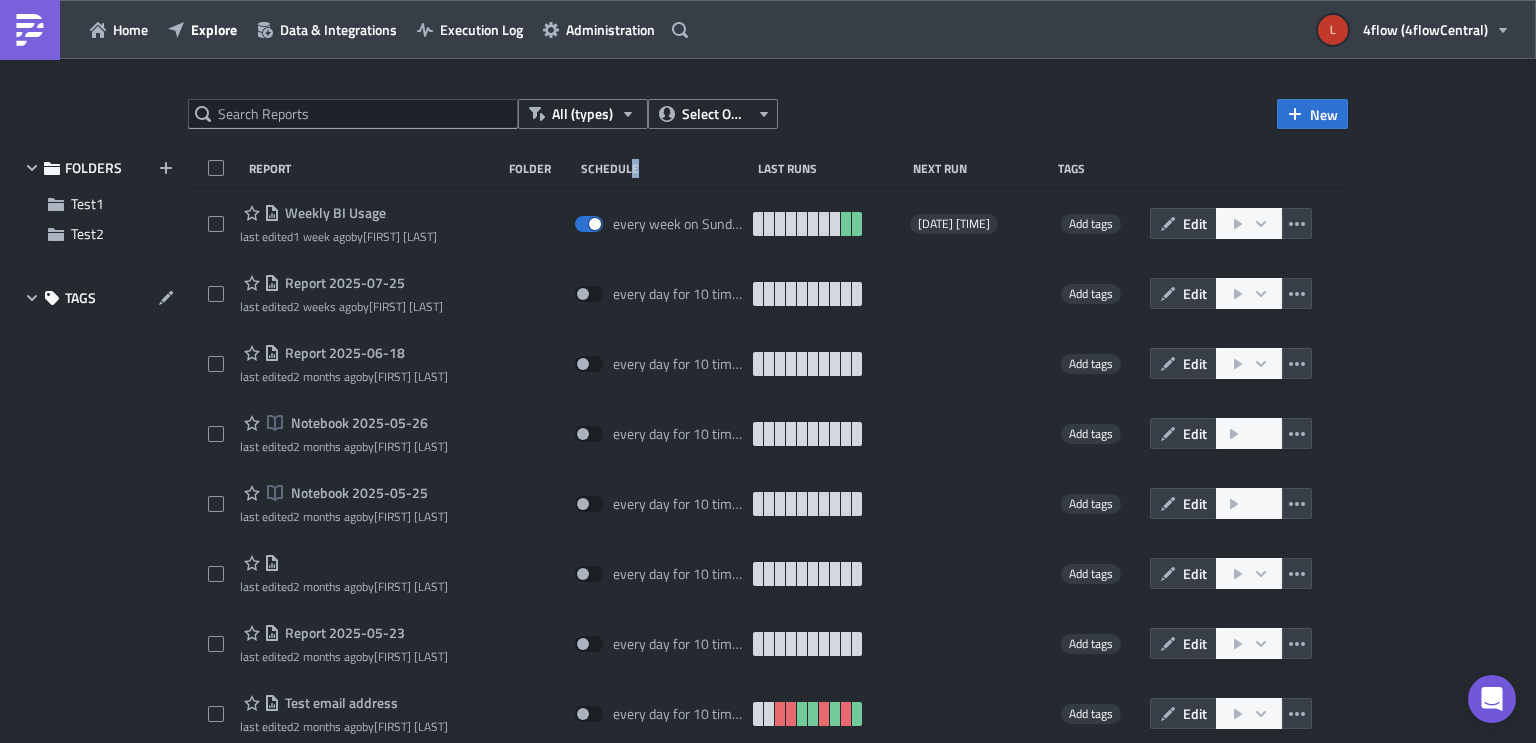 click on "Schedule" at bounding box center [664, 168] 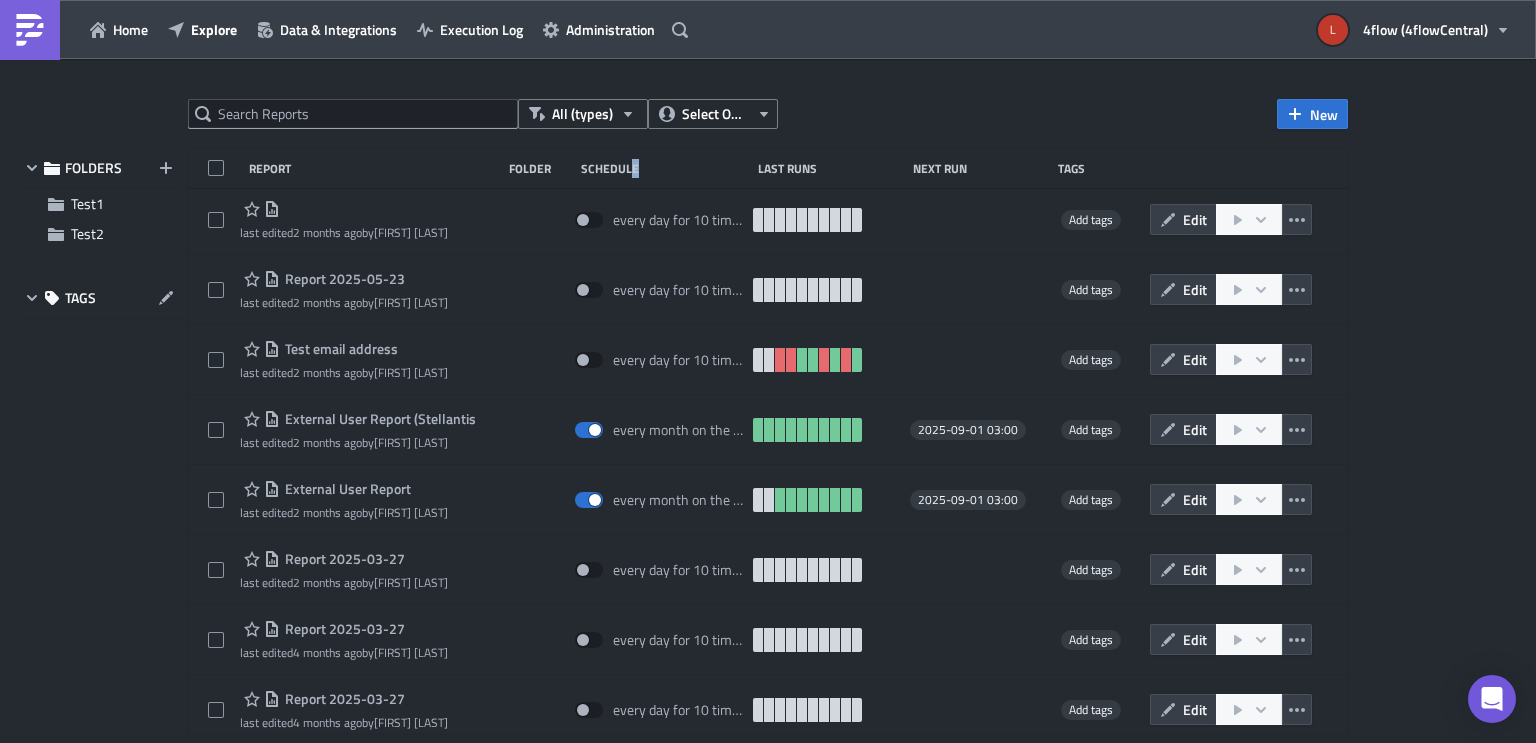 scroll, scrollTop: 0, scrollLeft: 0, axis: both 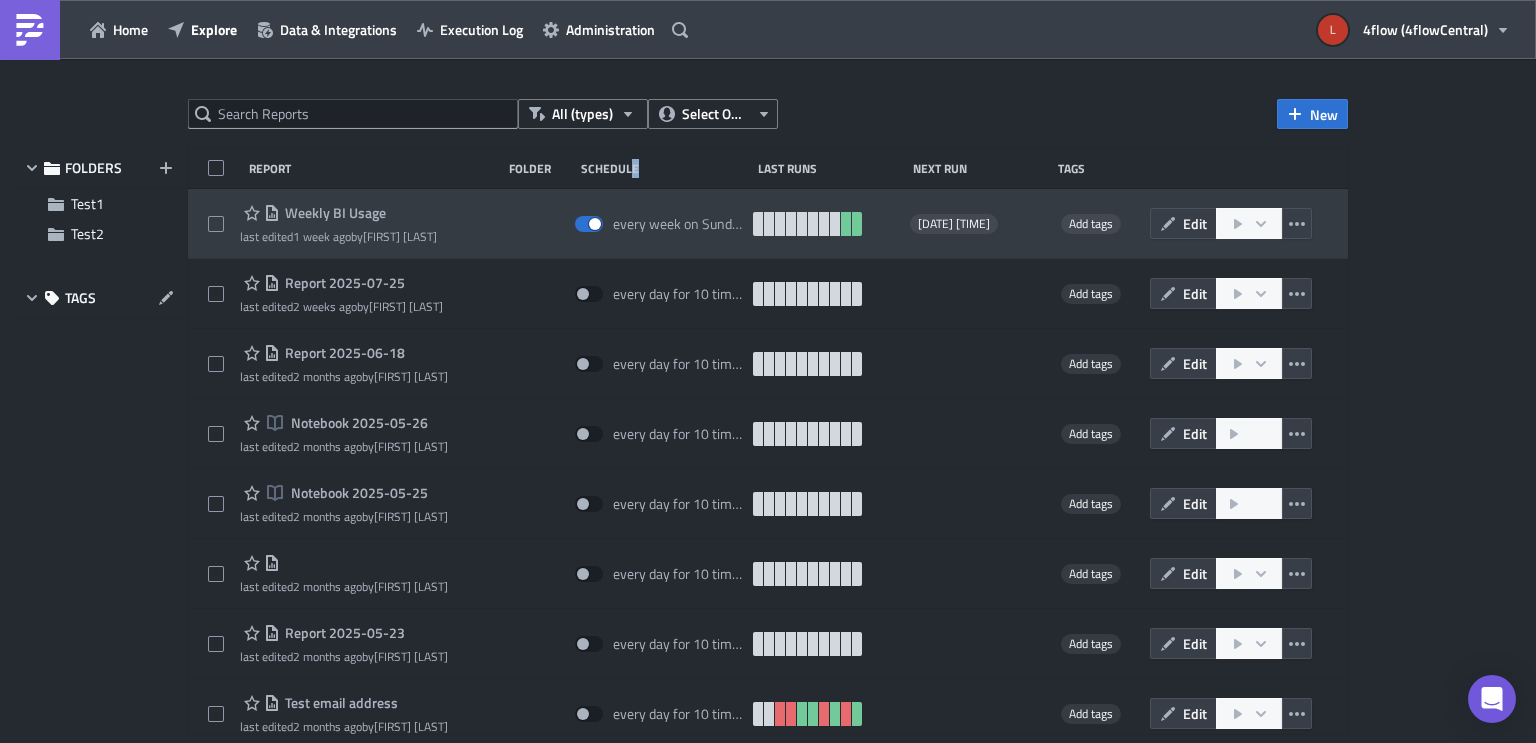 click on "Weekly BI Usage" at bounding box center [333, 213] 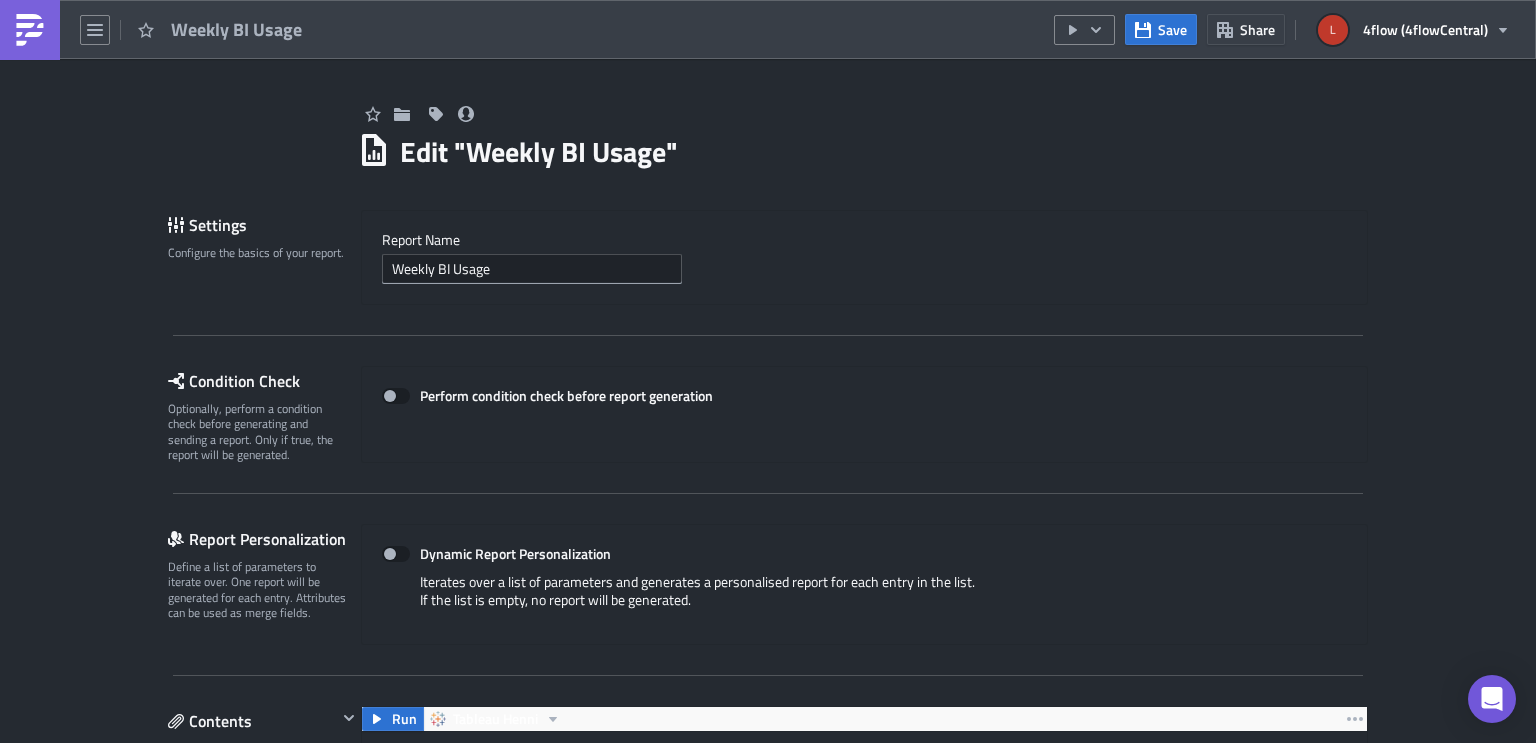 scroll, scrollTop: 0, scrollLeft: 0, axis: both 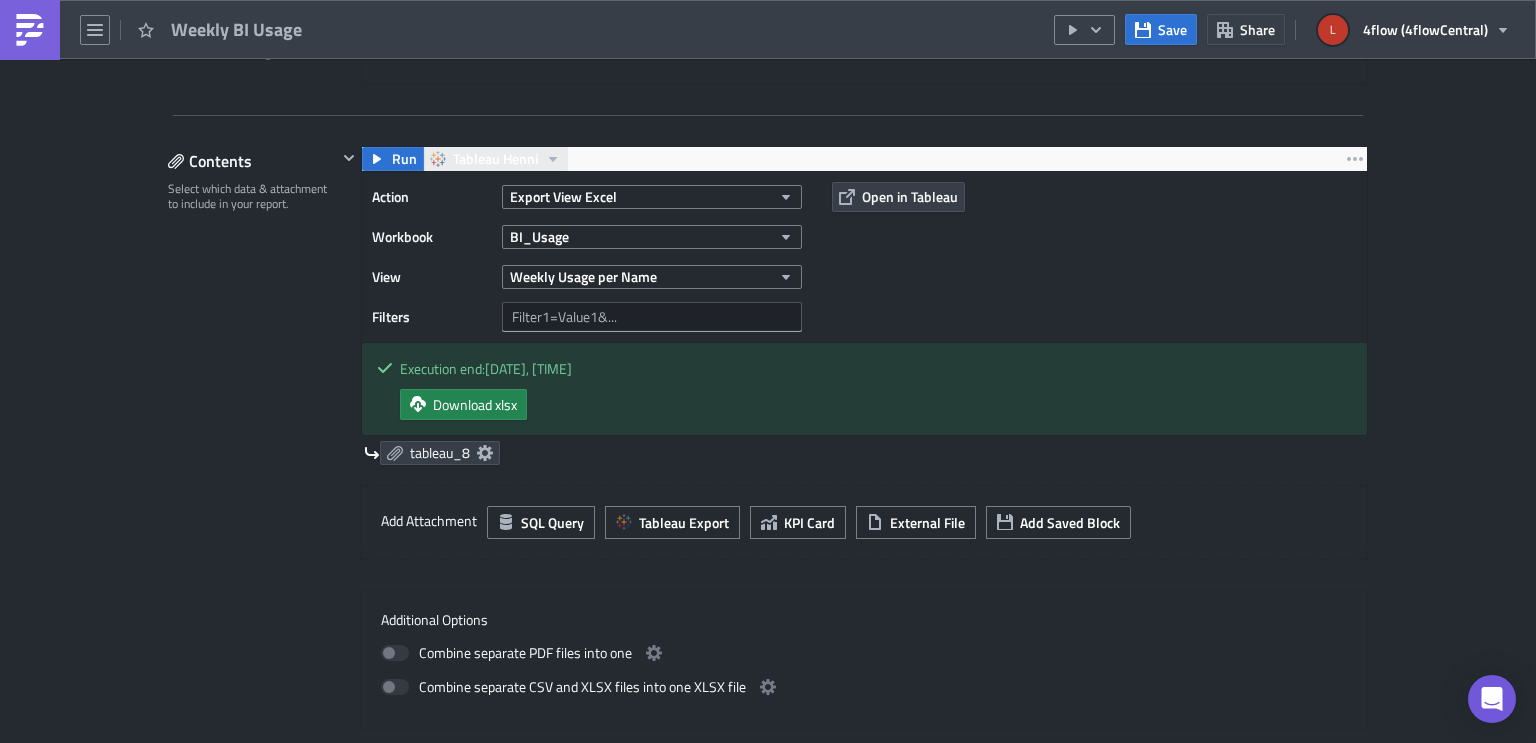 click on "Tableau Henni" at bounding box center [495, 159] 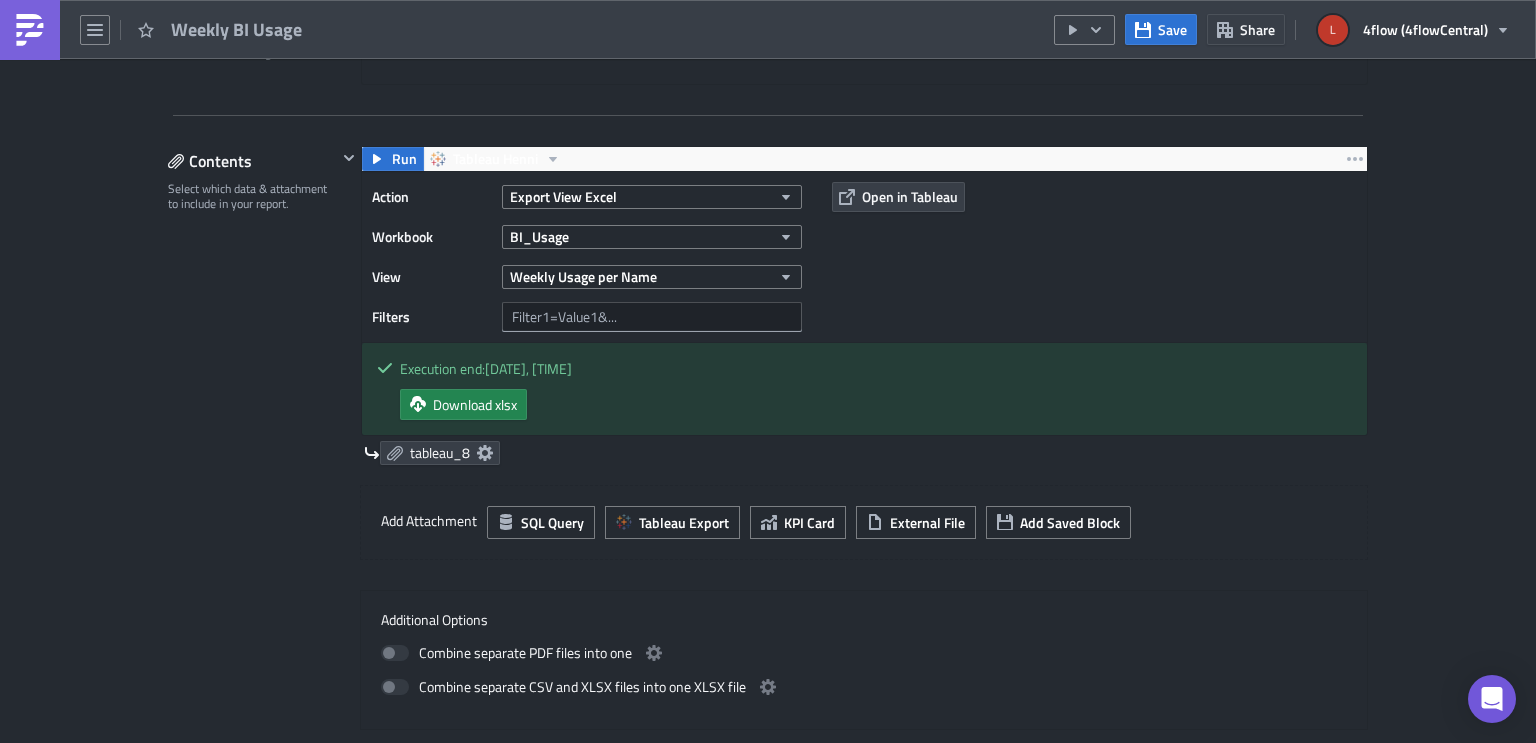 click on "Contents Select which data & attachment to include in your report." at bounding box center [252, 438] 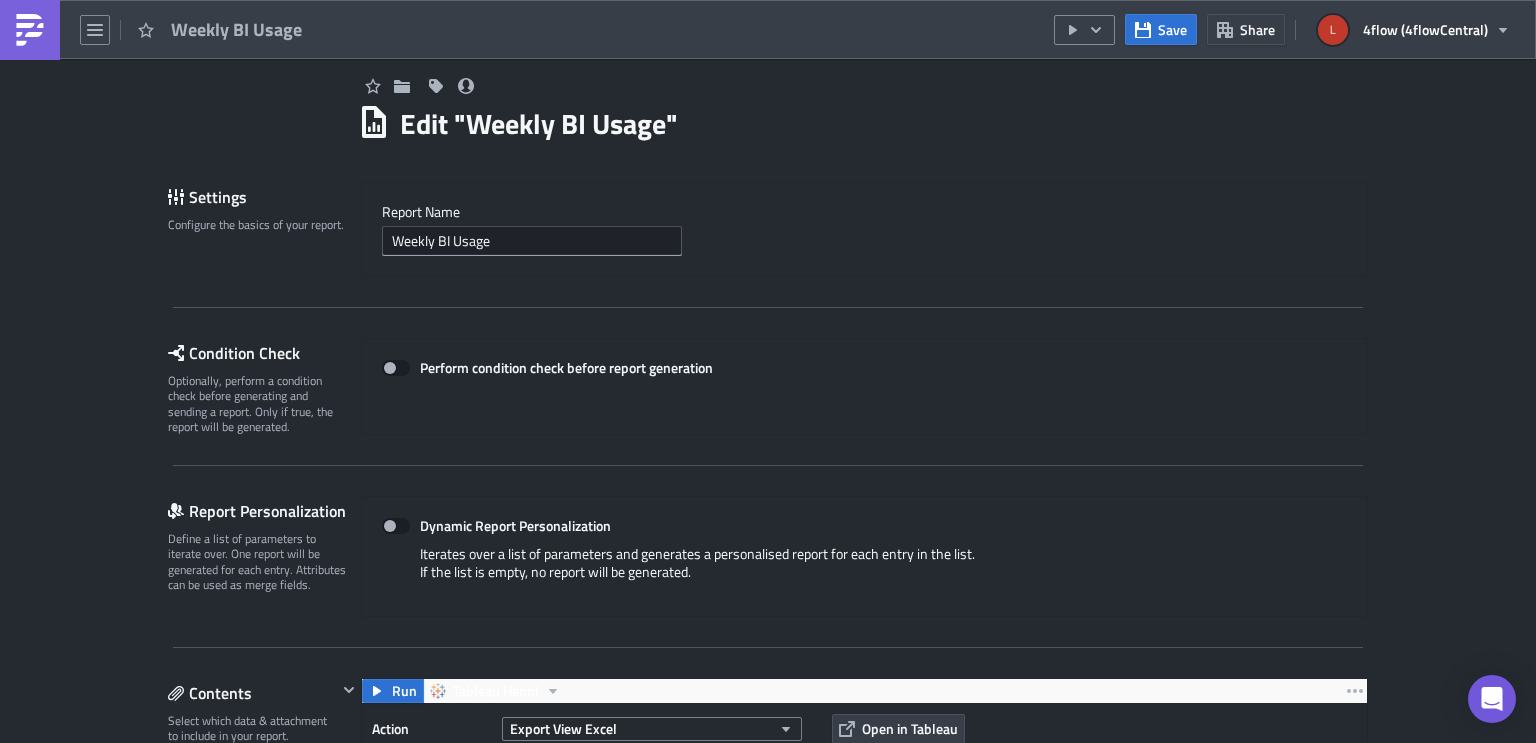 scroll, scrollTop: 0, scrollLeft: 0, axis: both 